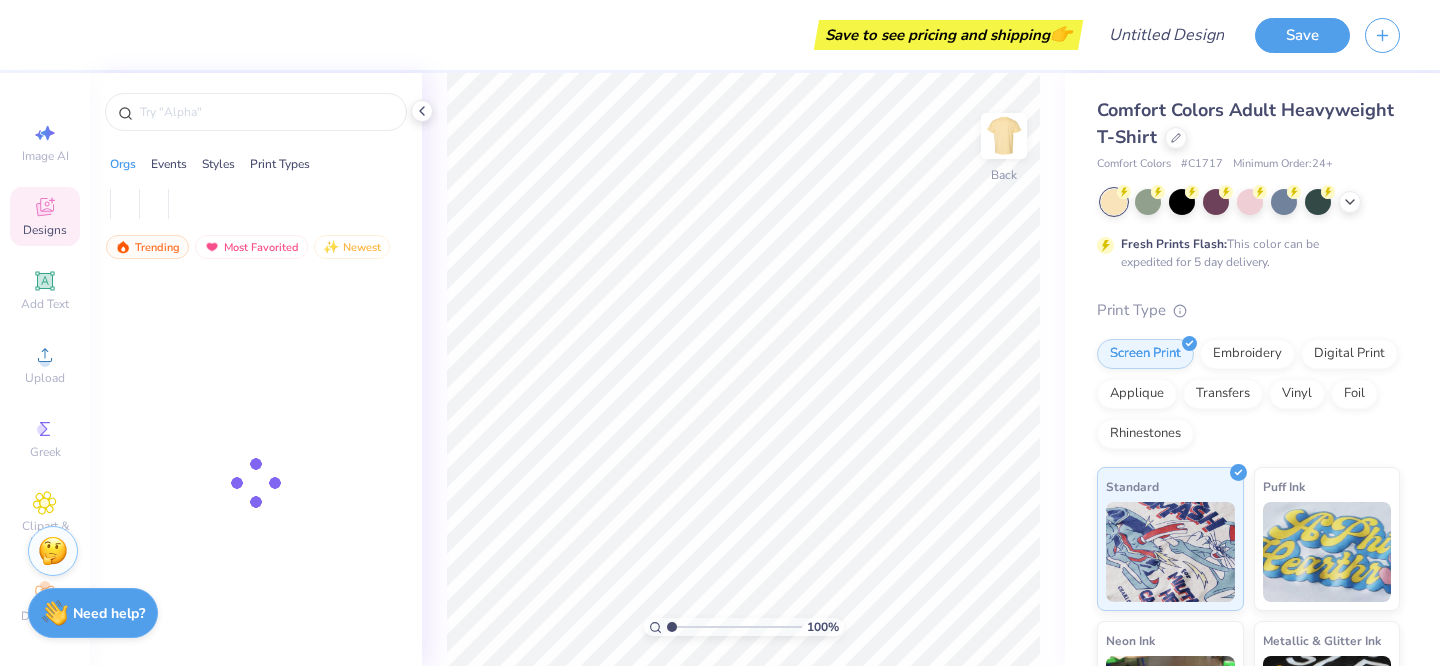 scroll, scrollTop: 0, scrollLeft: 0, axis: both 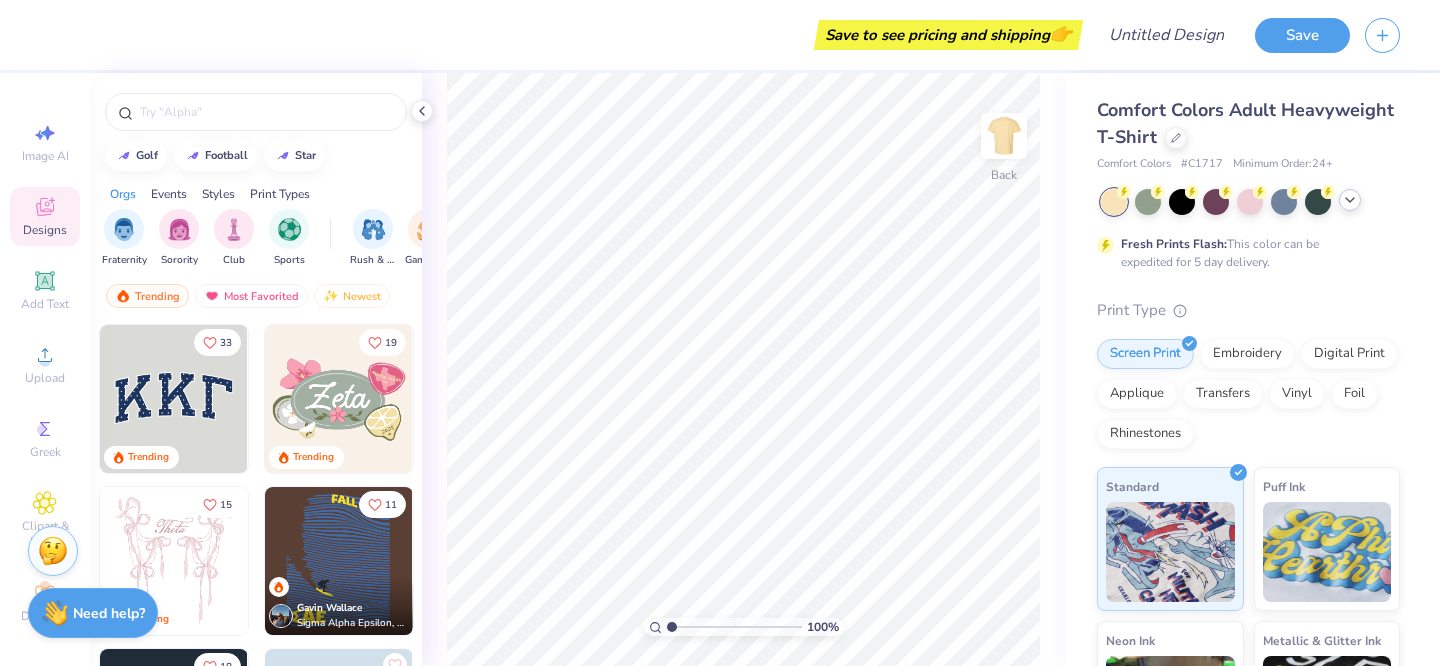 click 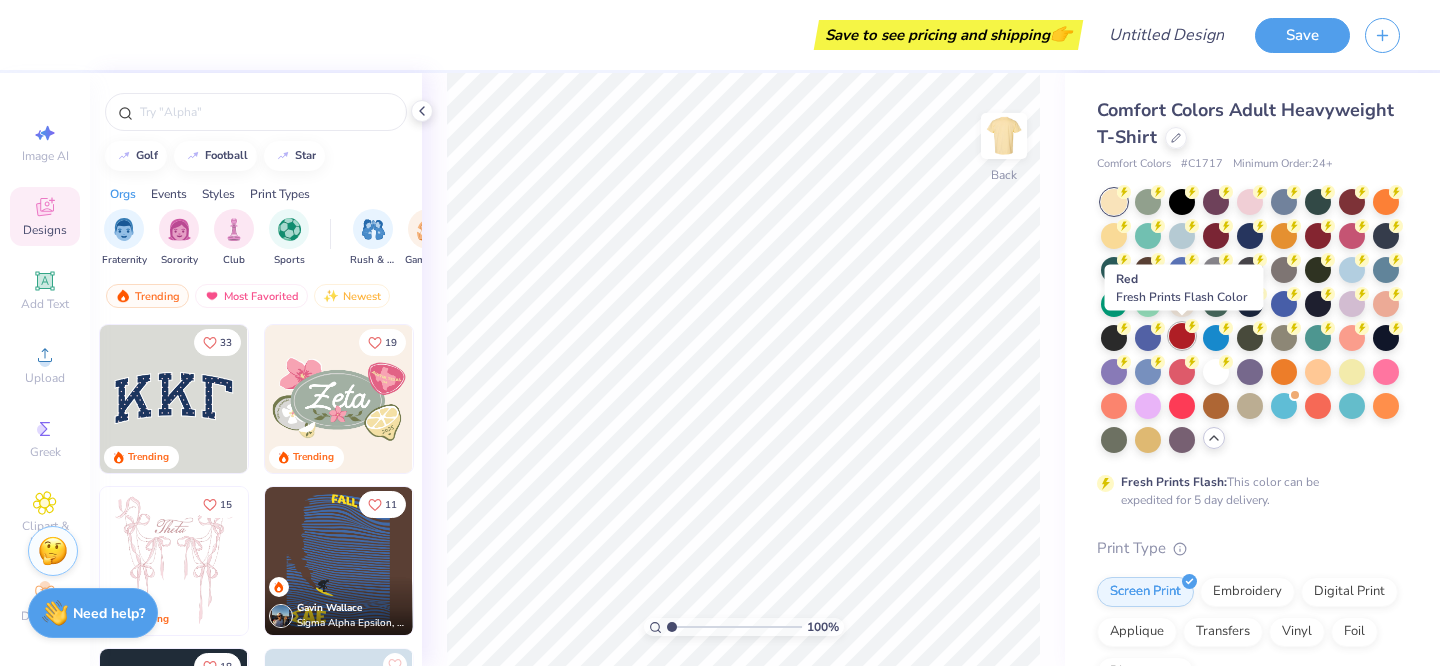 click at bounding box center [1182, 336] 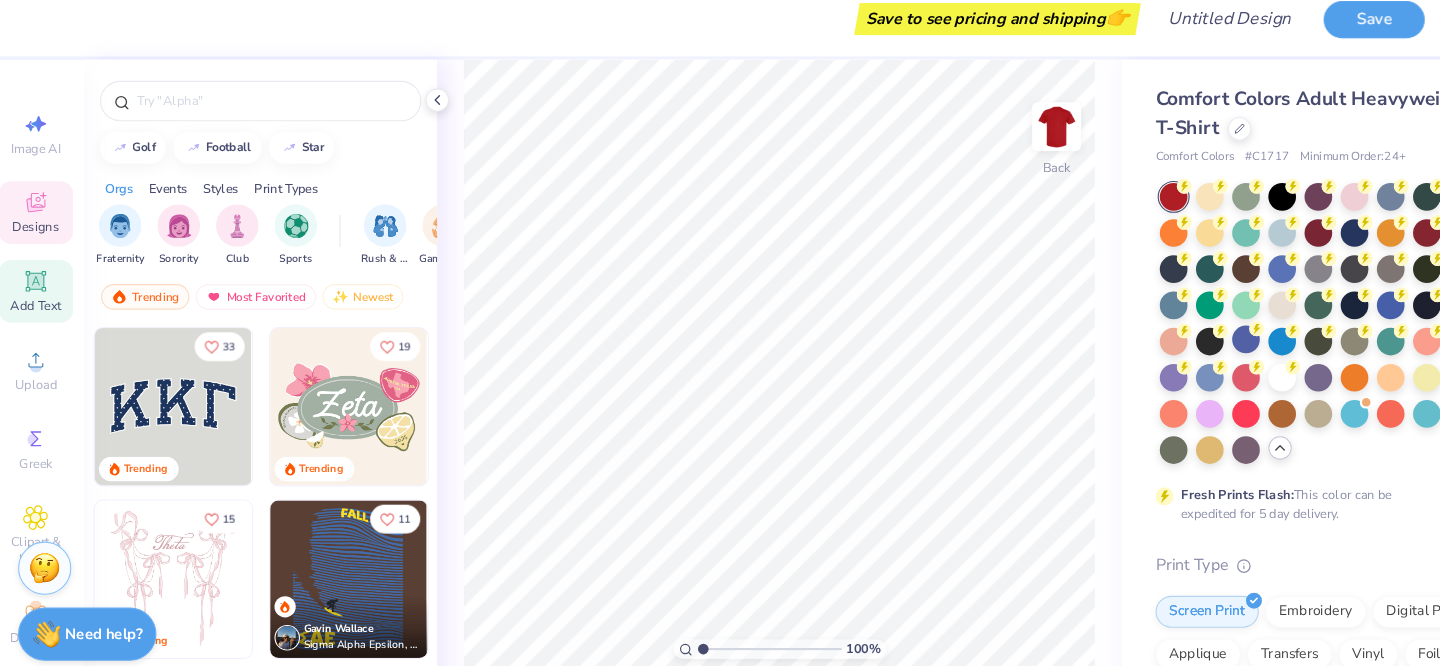 click on "Add Text" at bounding box center [45, 304] 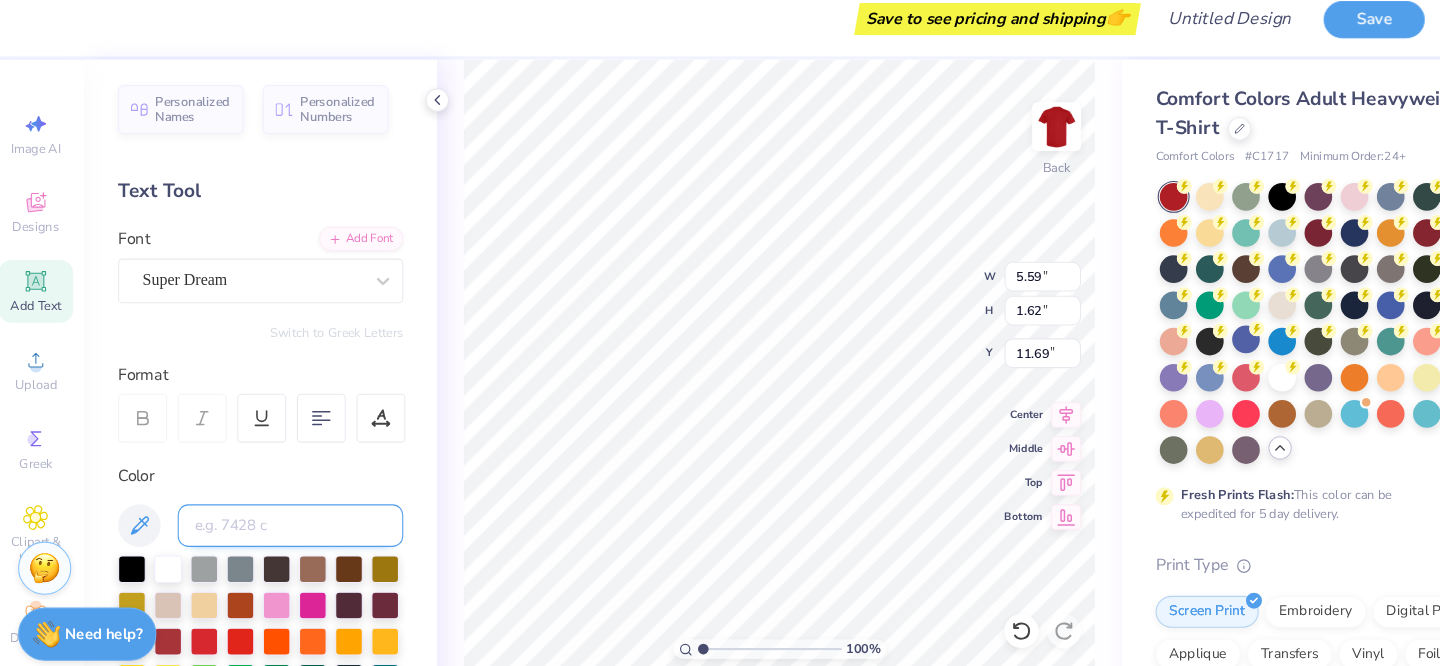 click at bounding box center (284, 511) 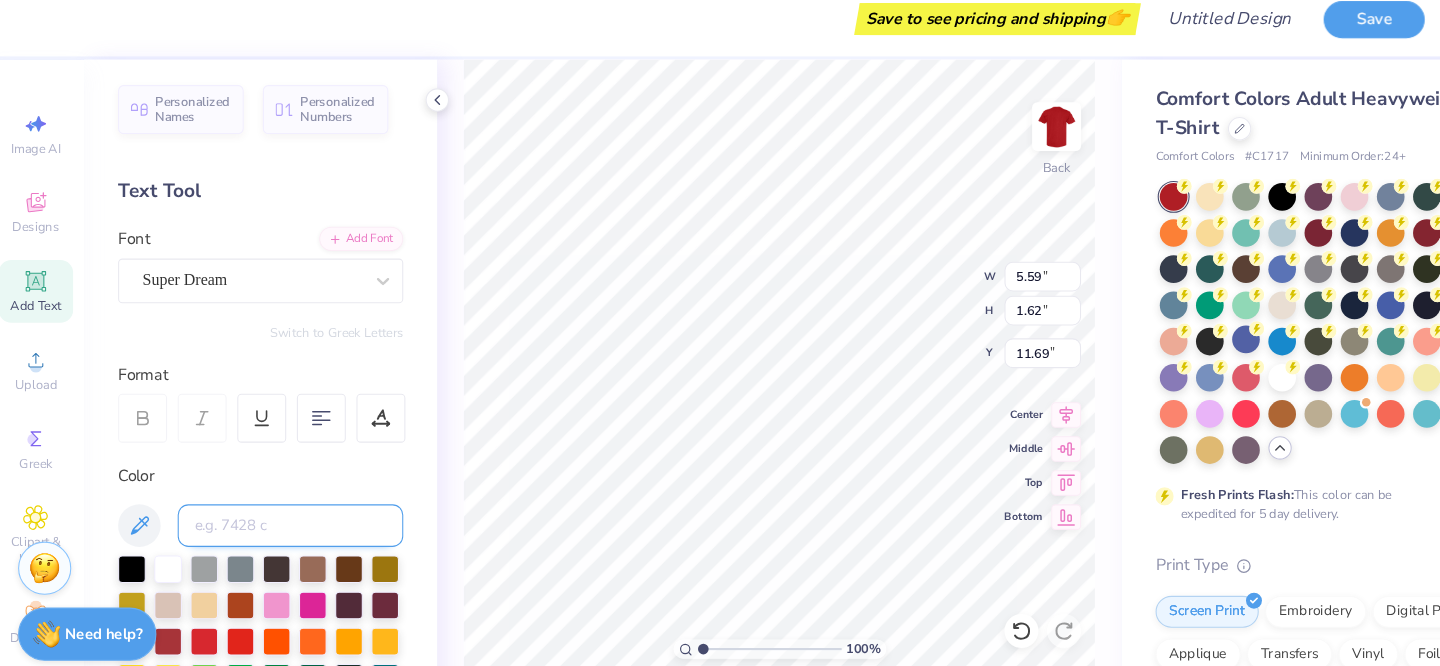 type on "X" 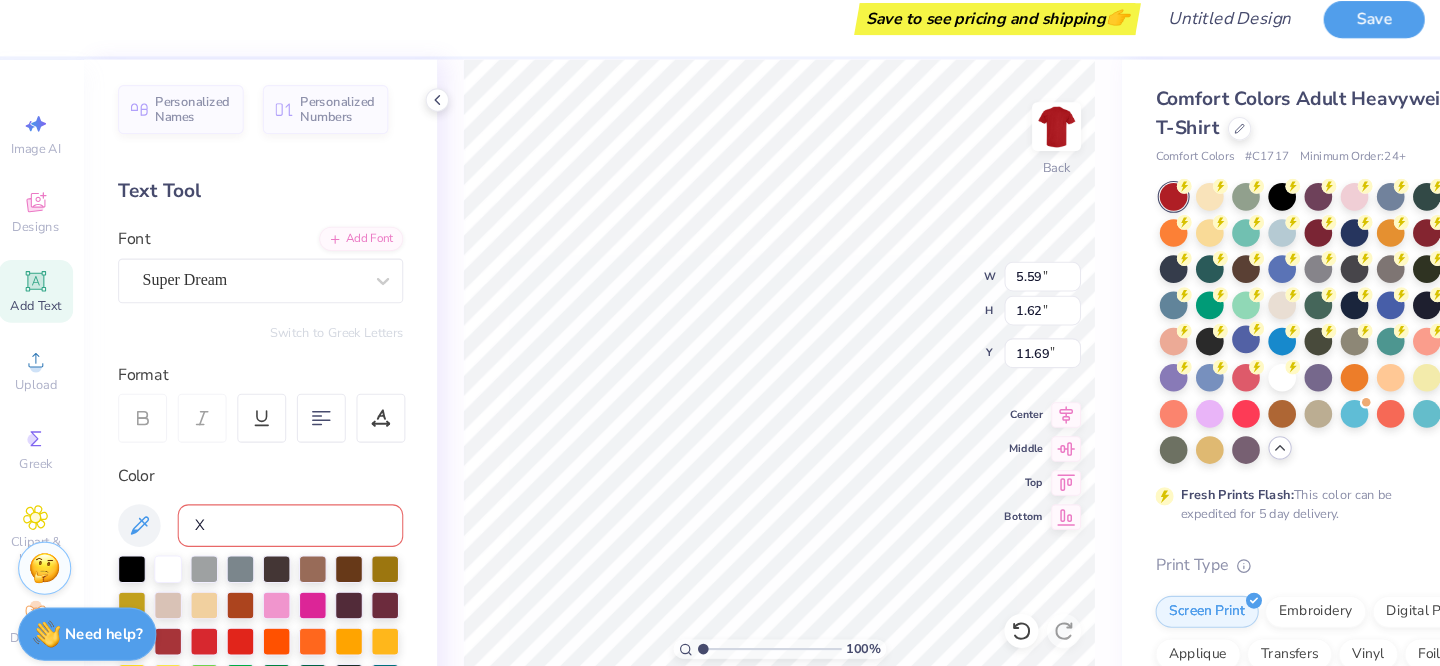 type 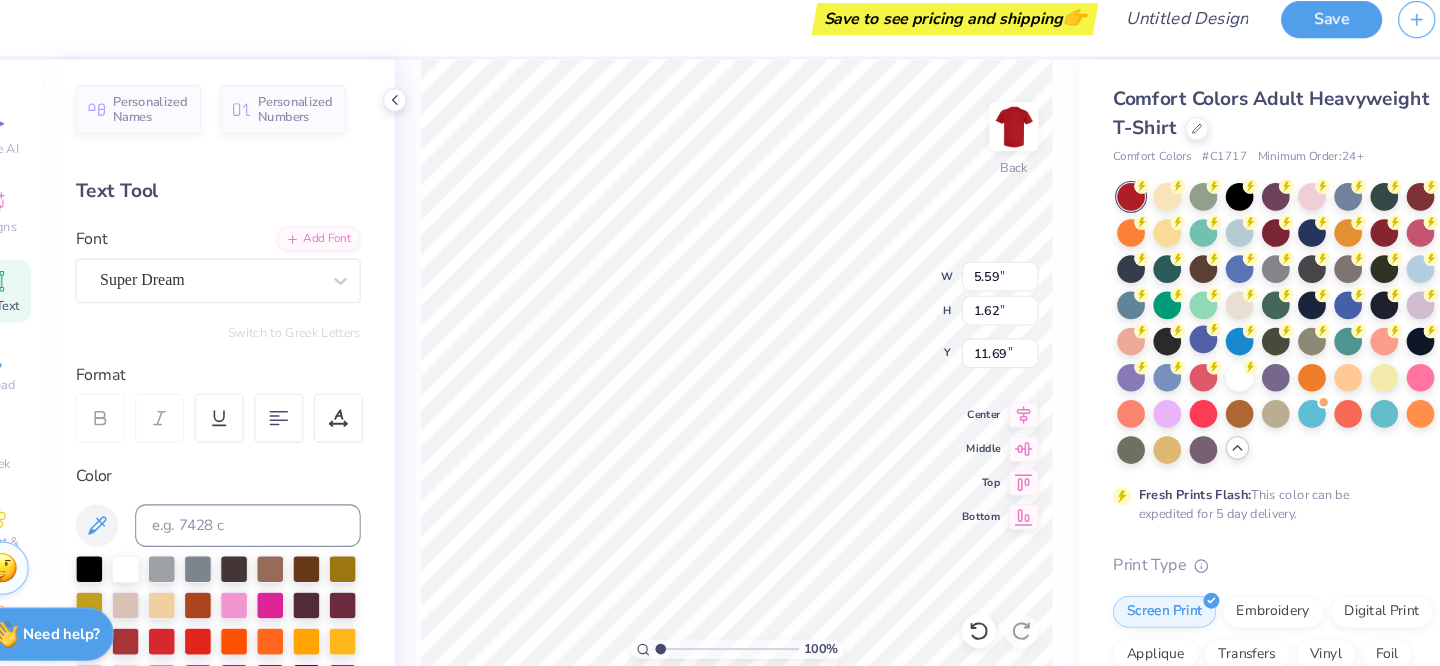type on "T" 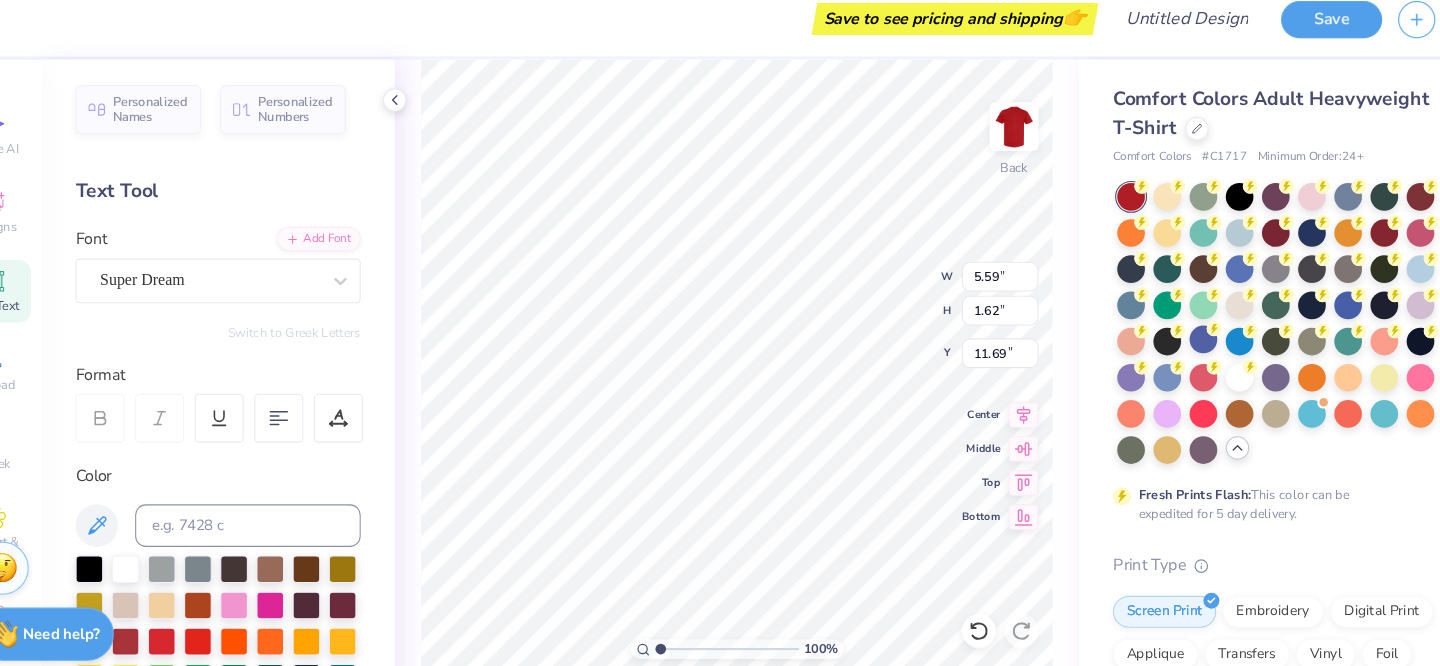 type on "X" 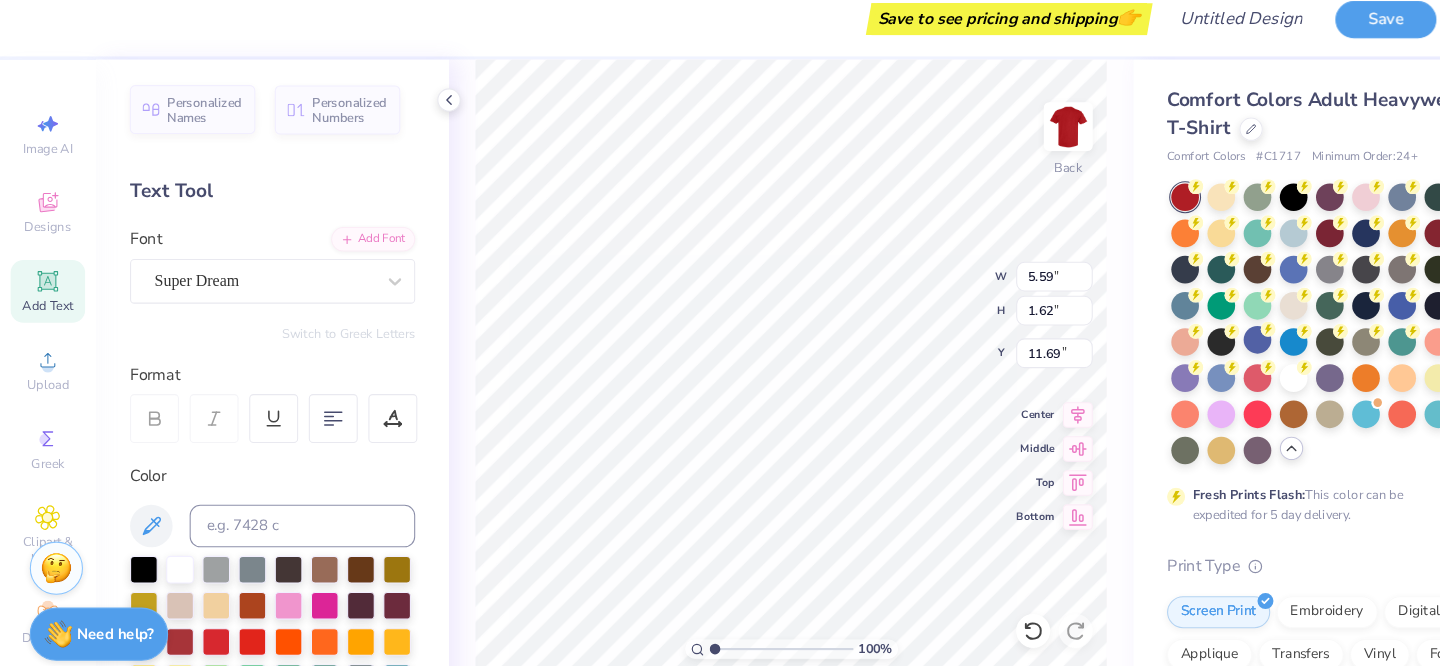 click on "Add Text" at bounding box center [45, 304] 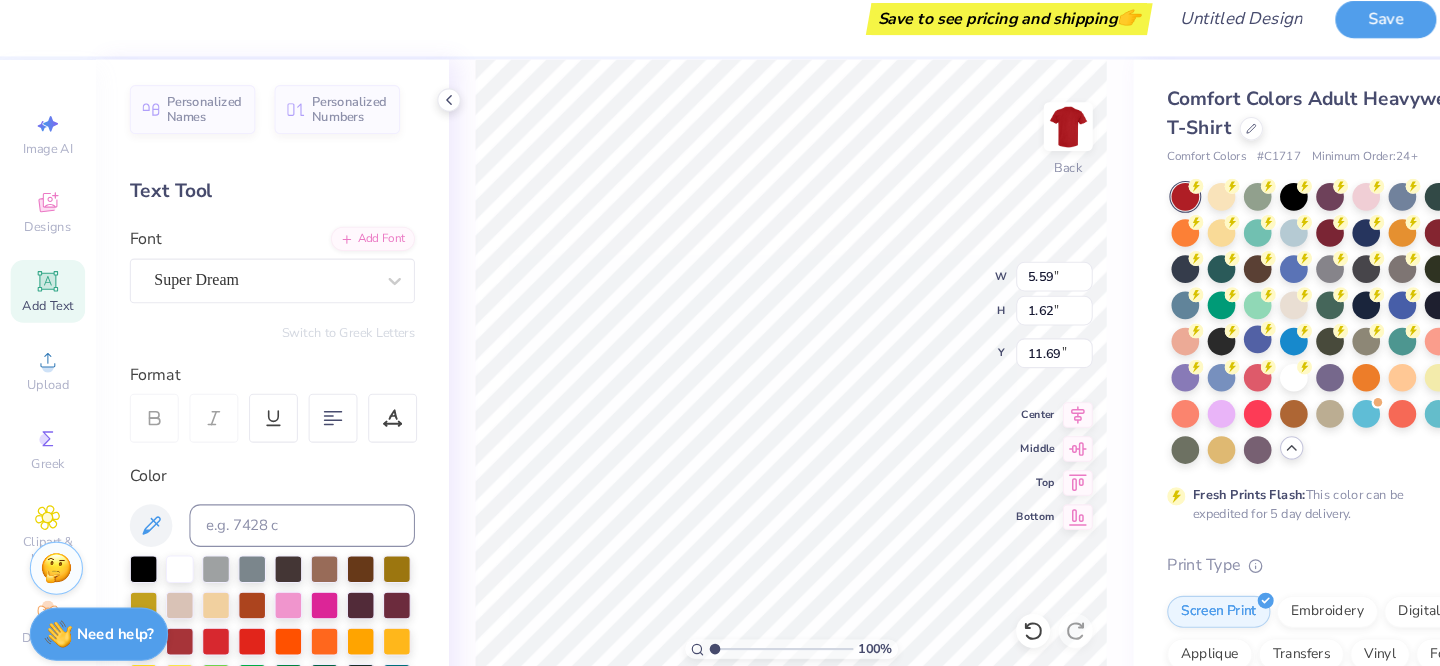 type on "13.80" 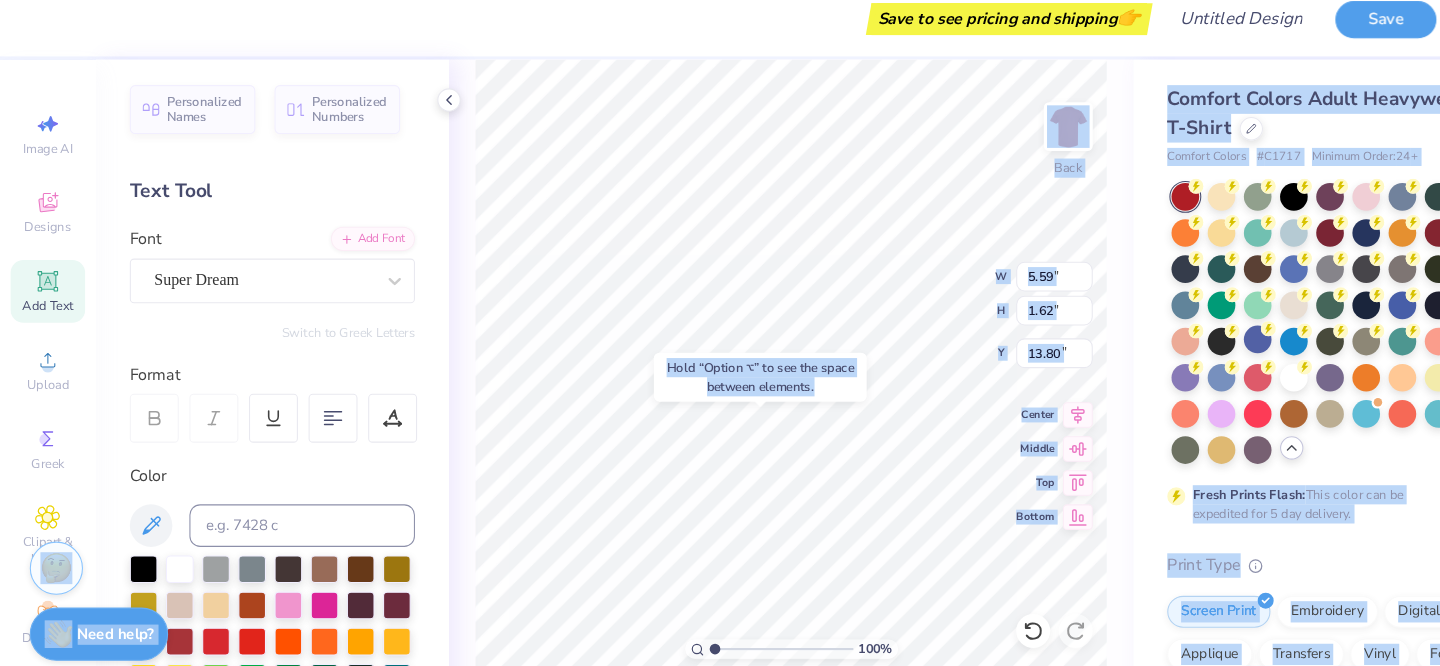 click on "Save to see pricing and shipping  👉 Design Title Save Image AI Designs Add Text Upload Greek Clipart & logos Decorate Personalized Names Personalized Numbers Text Tool  Add Font Font Super Dream Switch to Greek Letters Format Color Styles Text Shape 100  % Back W 5.59 5.59 " H 1.62 1.62 " Y 13.80 13.80 " Center Middle Top Bottom Comfort Colors Adult Heavyweight T-Shirt Comfort Colors # C1717 Minimum Order:  24 +   Fresh Prints Flash:  This color can be expedited for 5 day delivery. Print Type Screen Print Embroidery Digital Print Applique Transfers Vinyl Foil Rhinestones Standard Puff Ink Neon Ink Metallic & Glitter Ink Glow in the Dark Ink Water based Ink Stuck?  Our Art team will finish your design for free. Need help?  Chat with us.
Hold “Option ⌥” to see the space between elements." at bounding box center (720, 333) 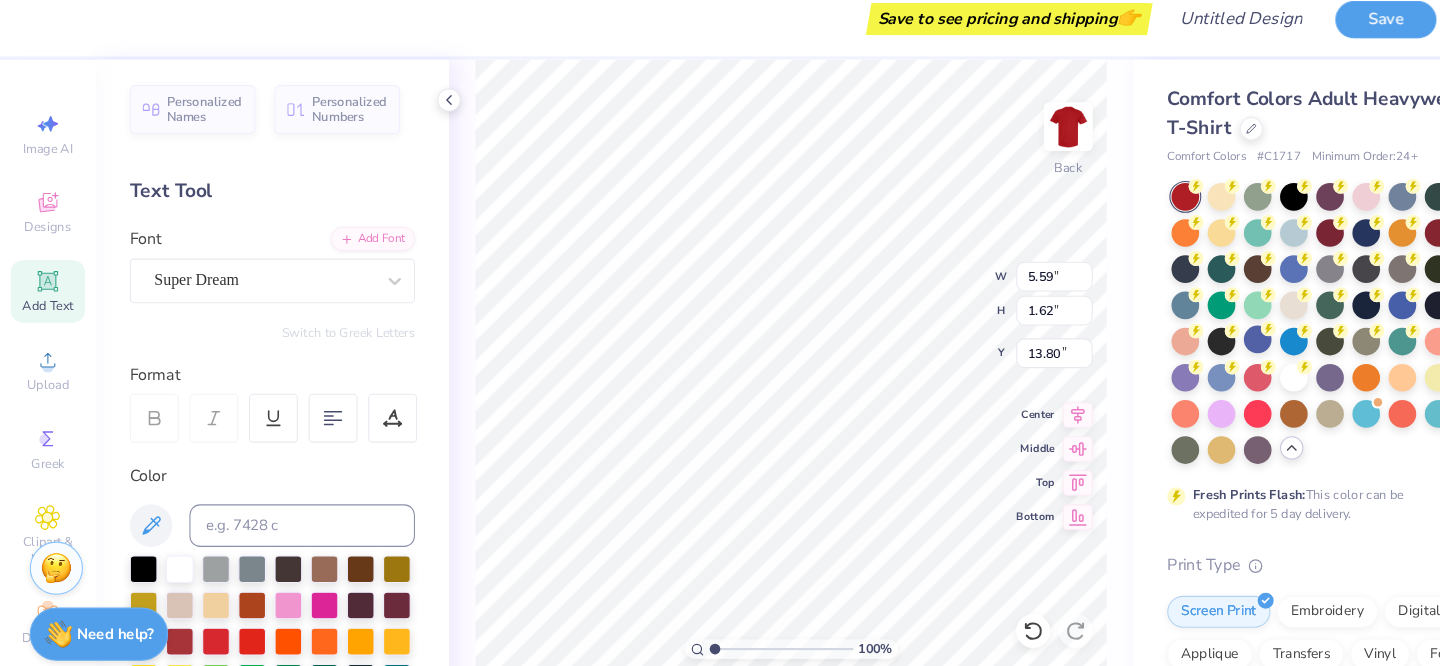 type on "A" 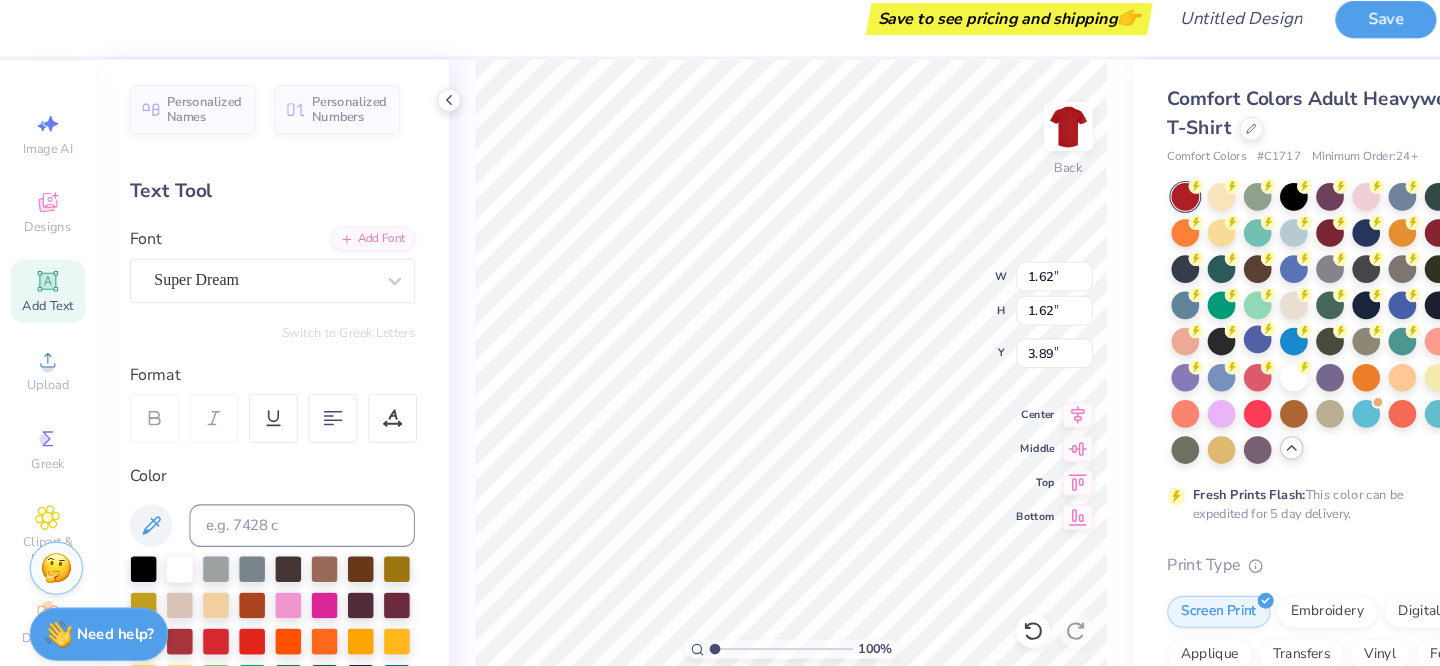 type on "3.89" 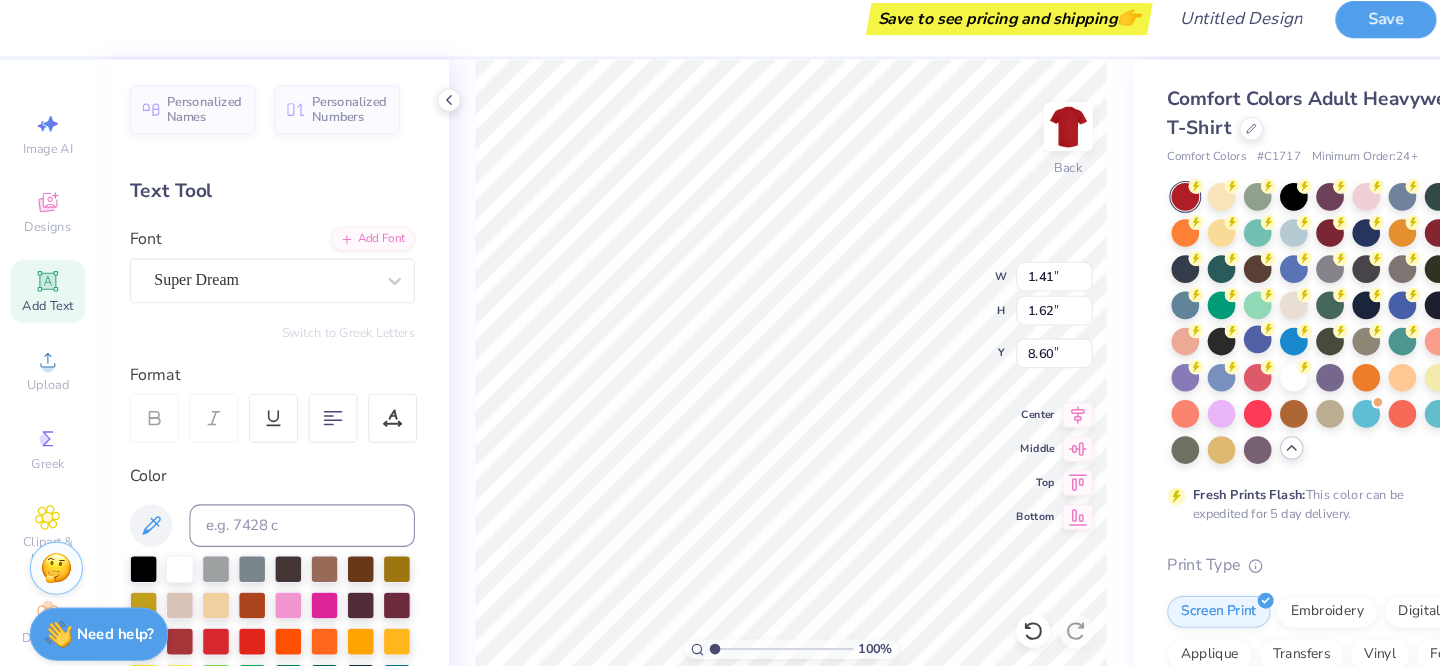 type on "9.73" 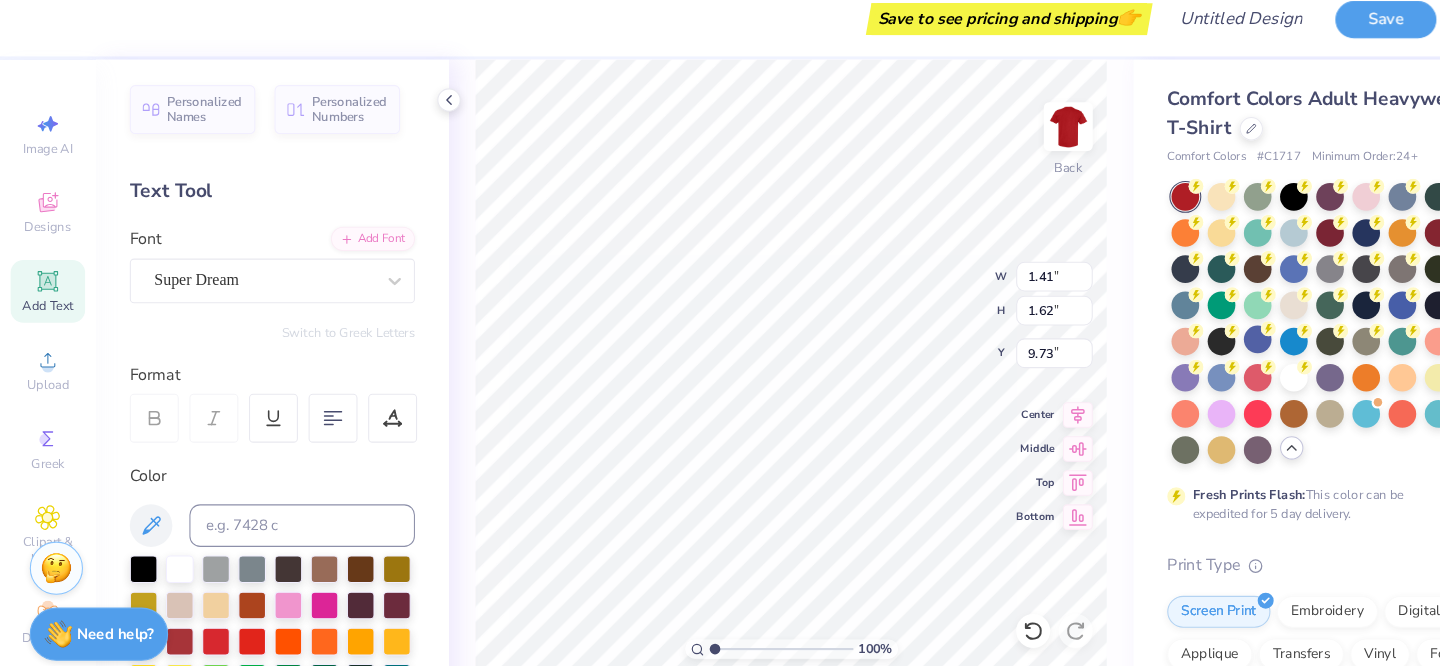 type on "1.62" 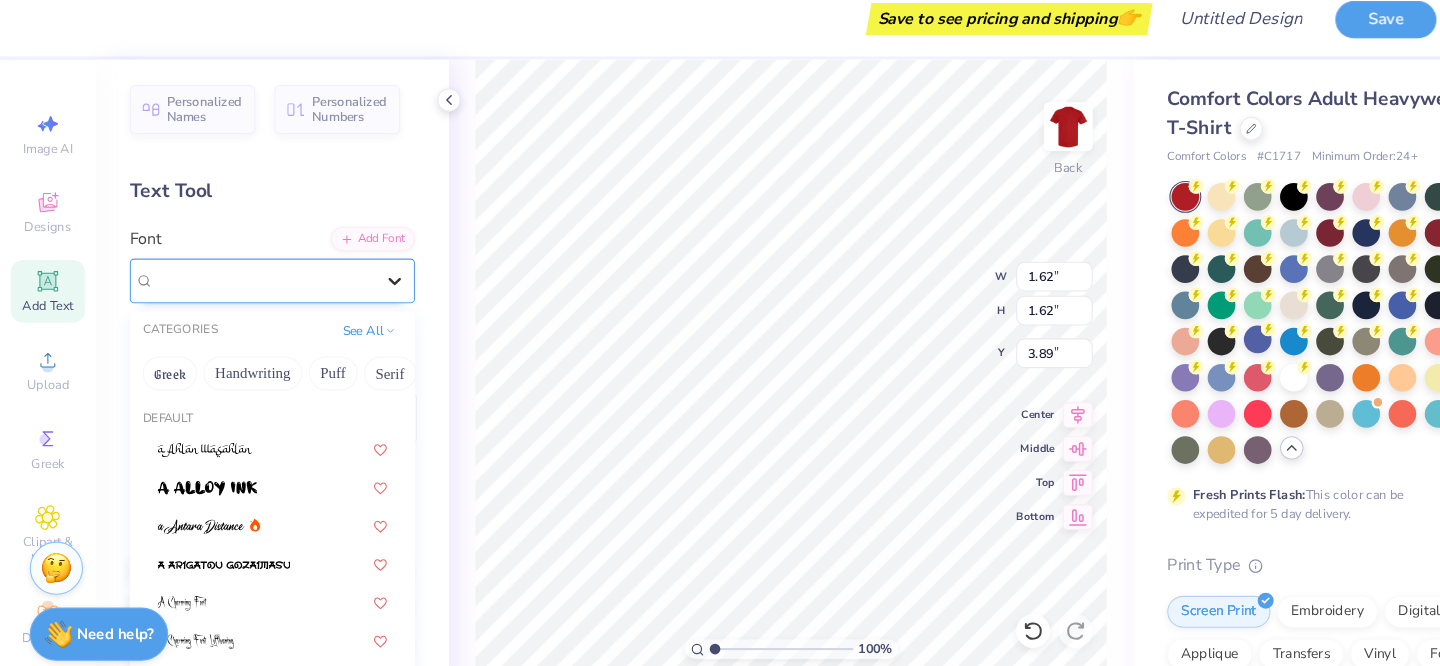 click 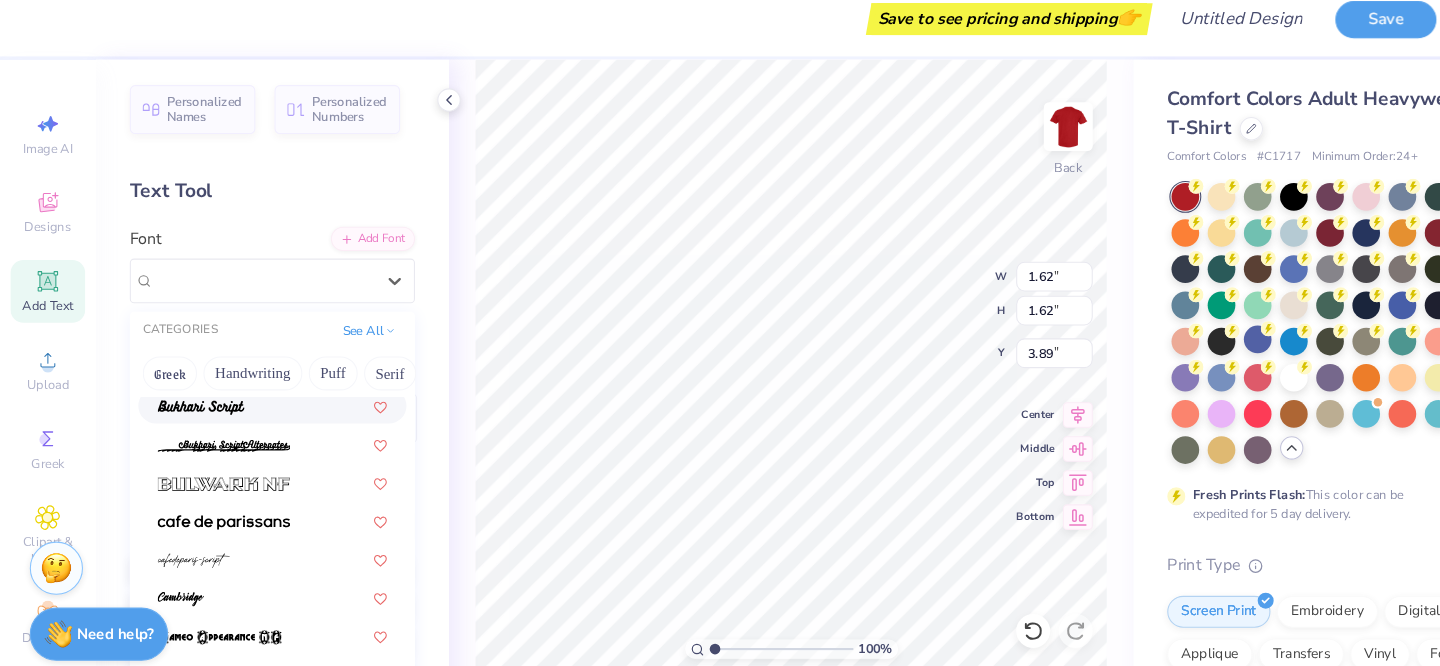 scroll, scrollTop: 1922, scrollLeft: 0, axis: vertical 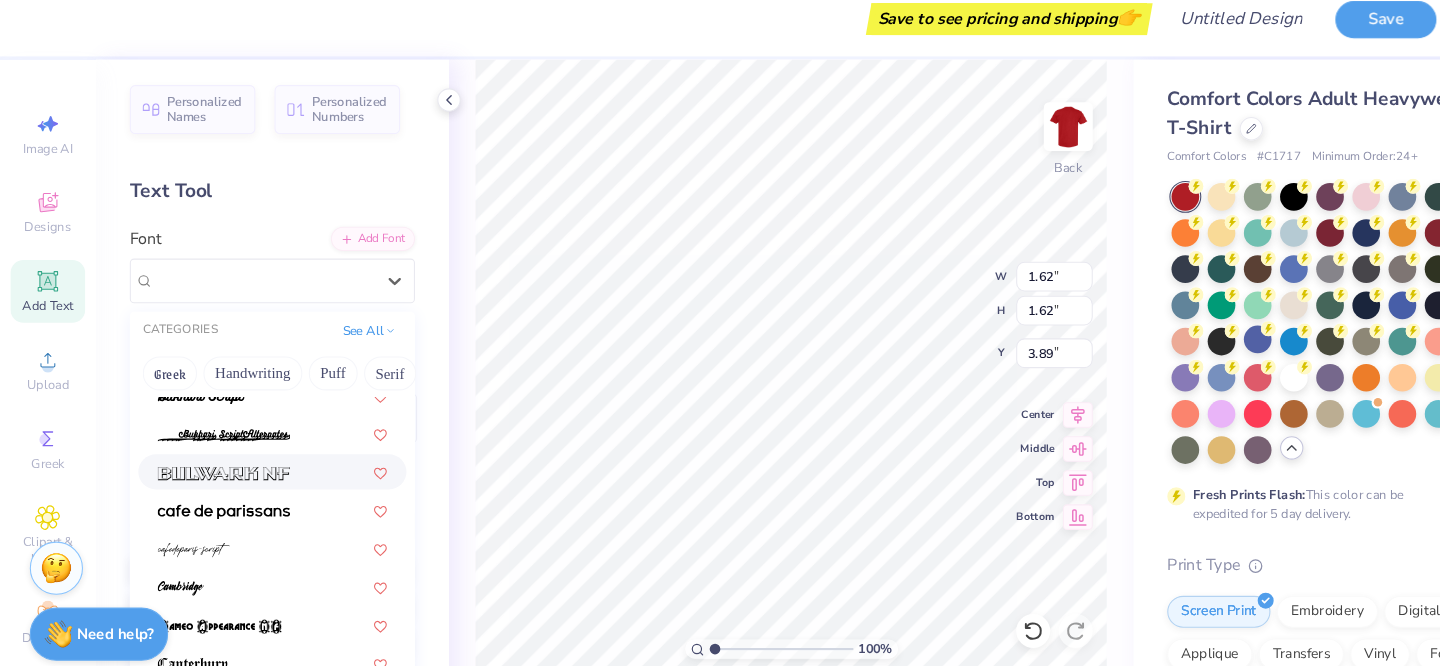click at bounding box center [210, 462] 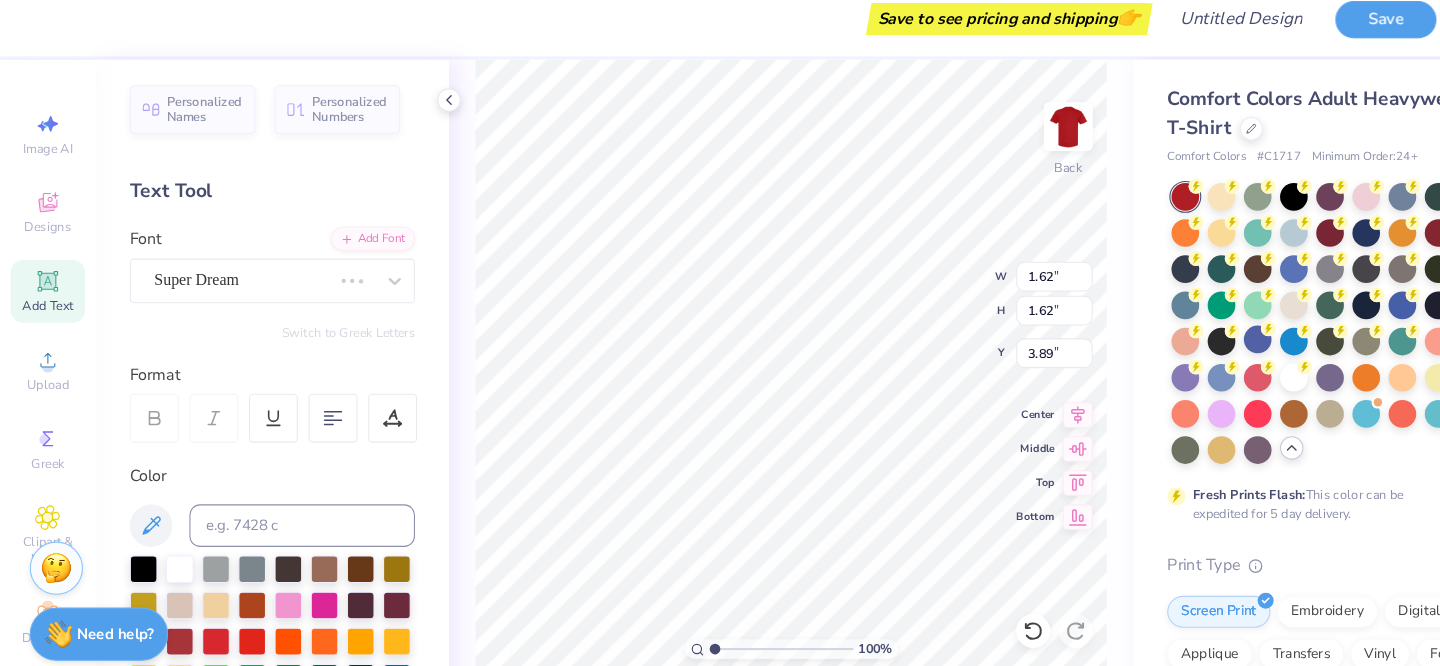 type on "2.69" 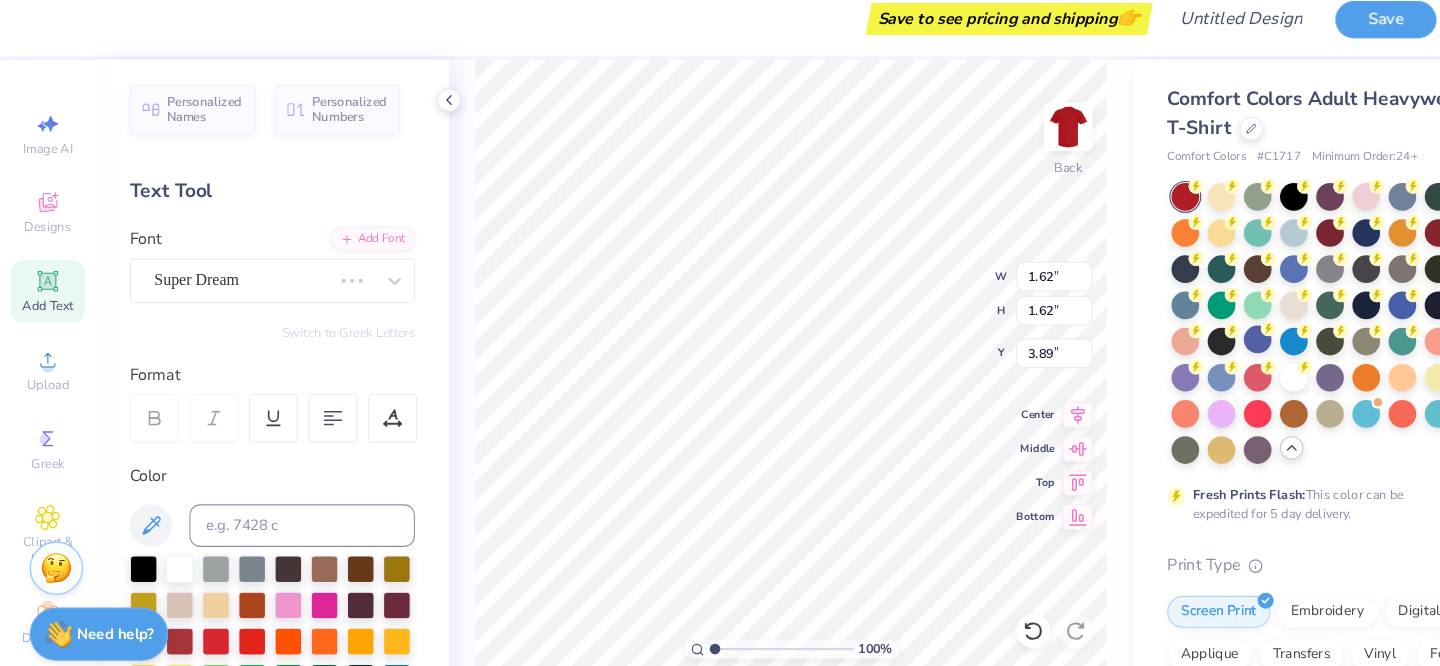type on "1.87" 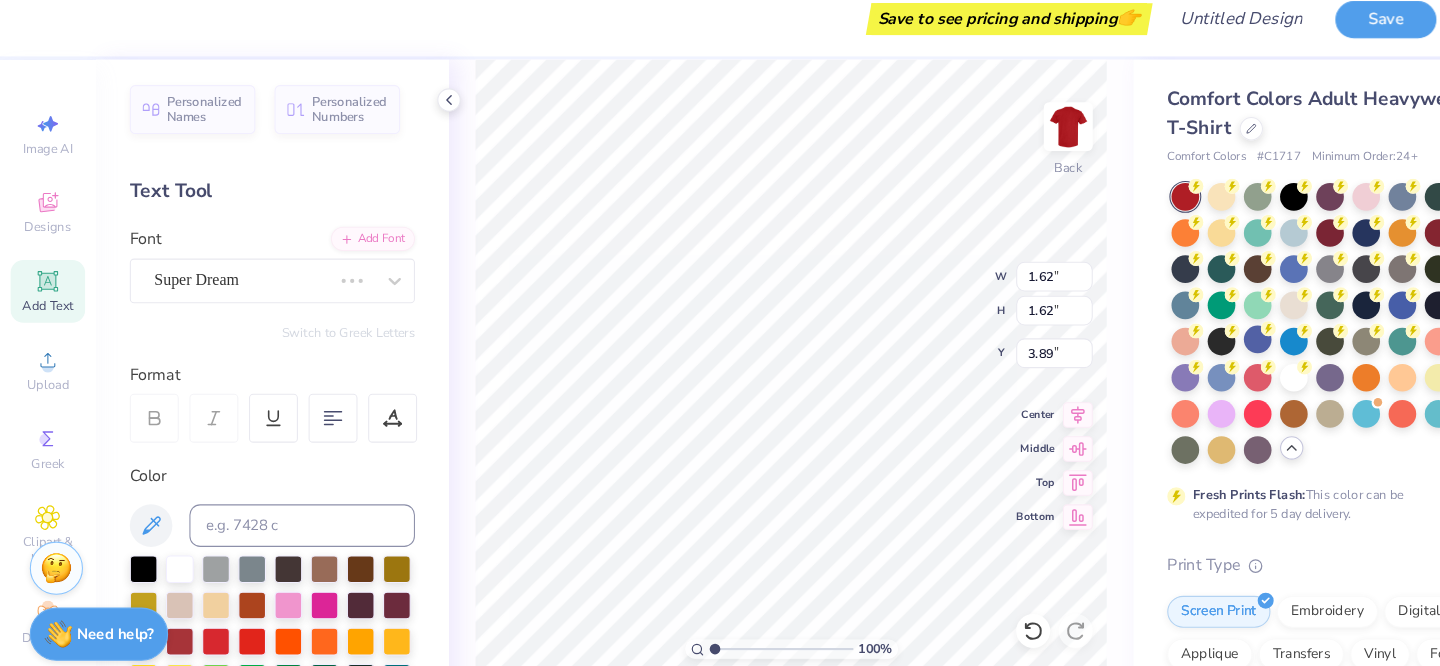 type on "3.76" 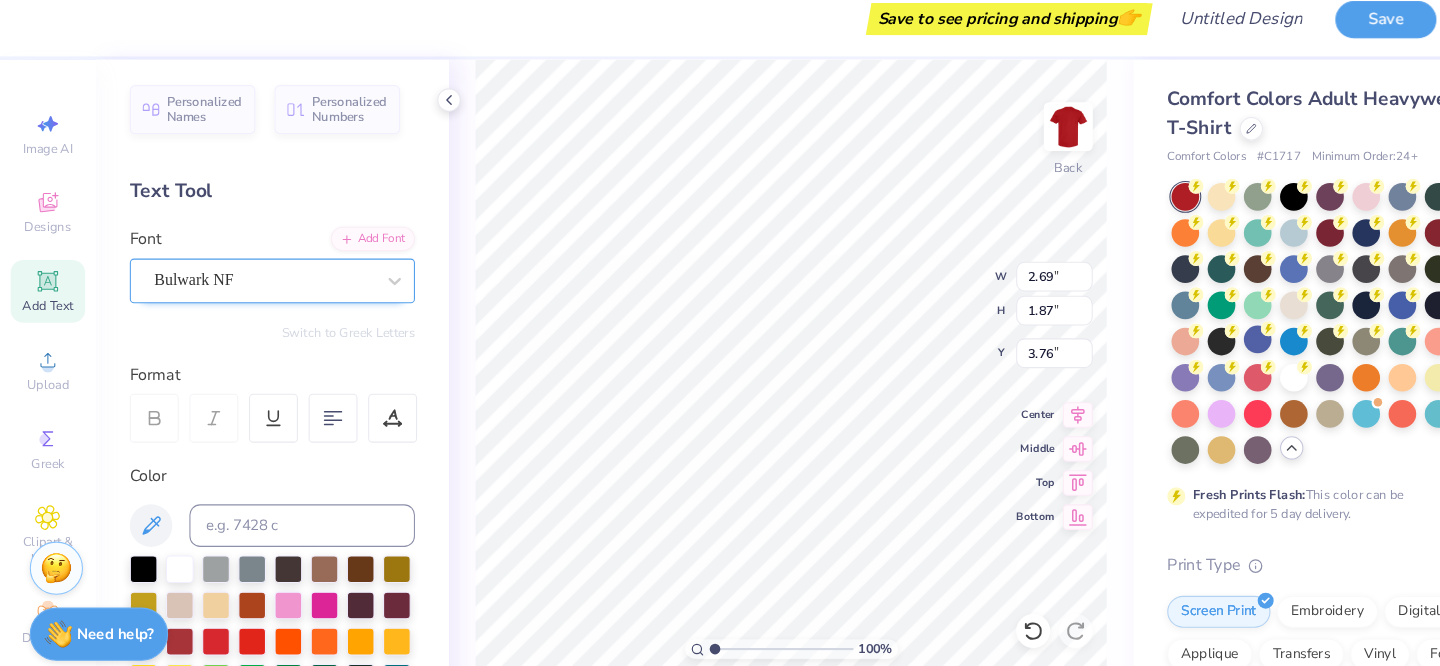 click on "Bulwark NF" at bounding box center [248, 280] 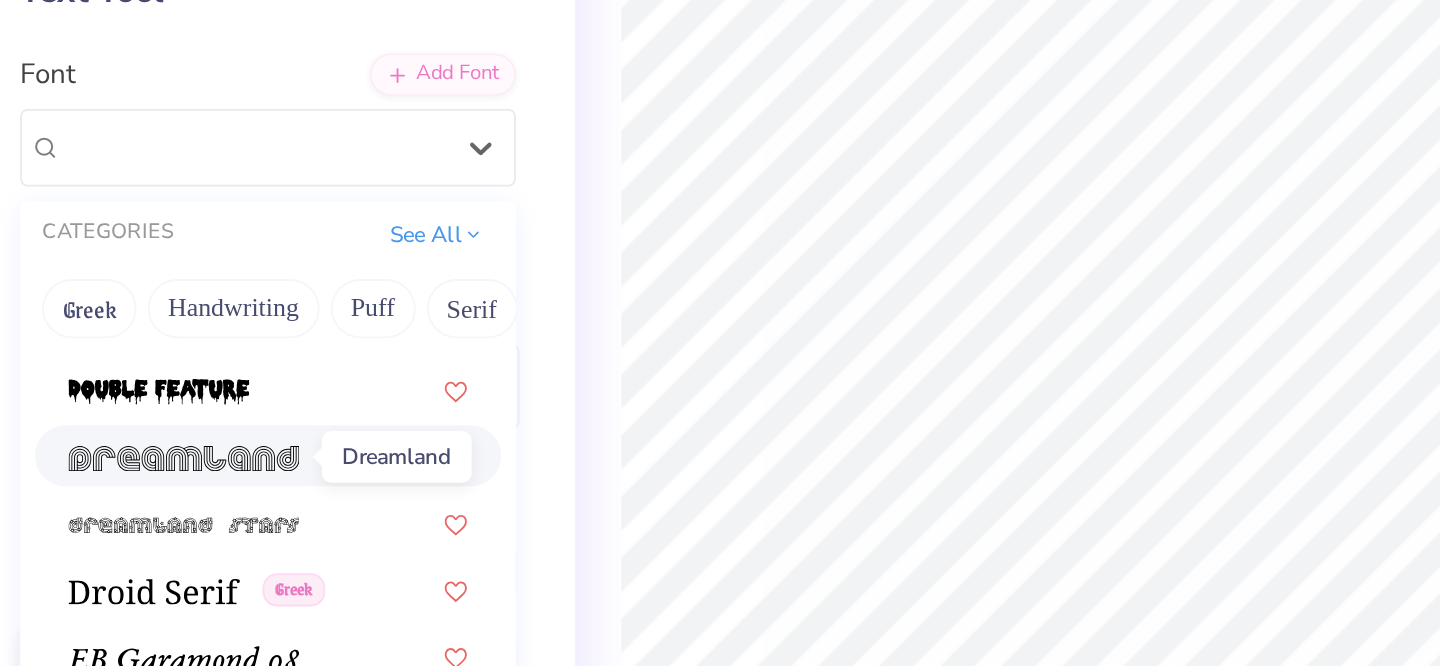 scroll, scrollTop: 3484, scrollLeft: 0, axis: vertical 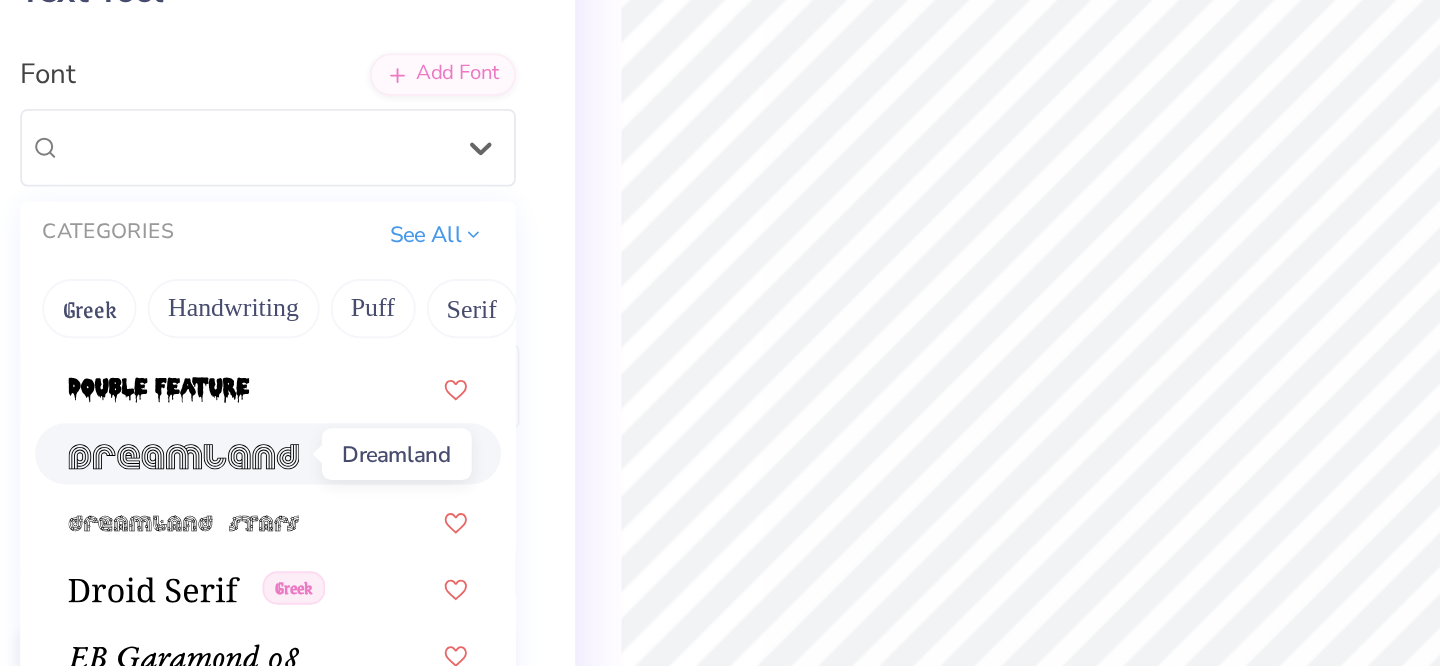 click at bounding box center (210, 448) 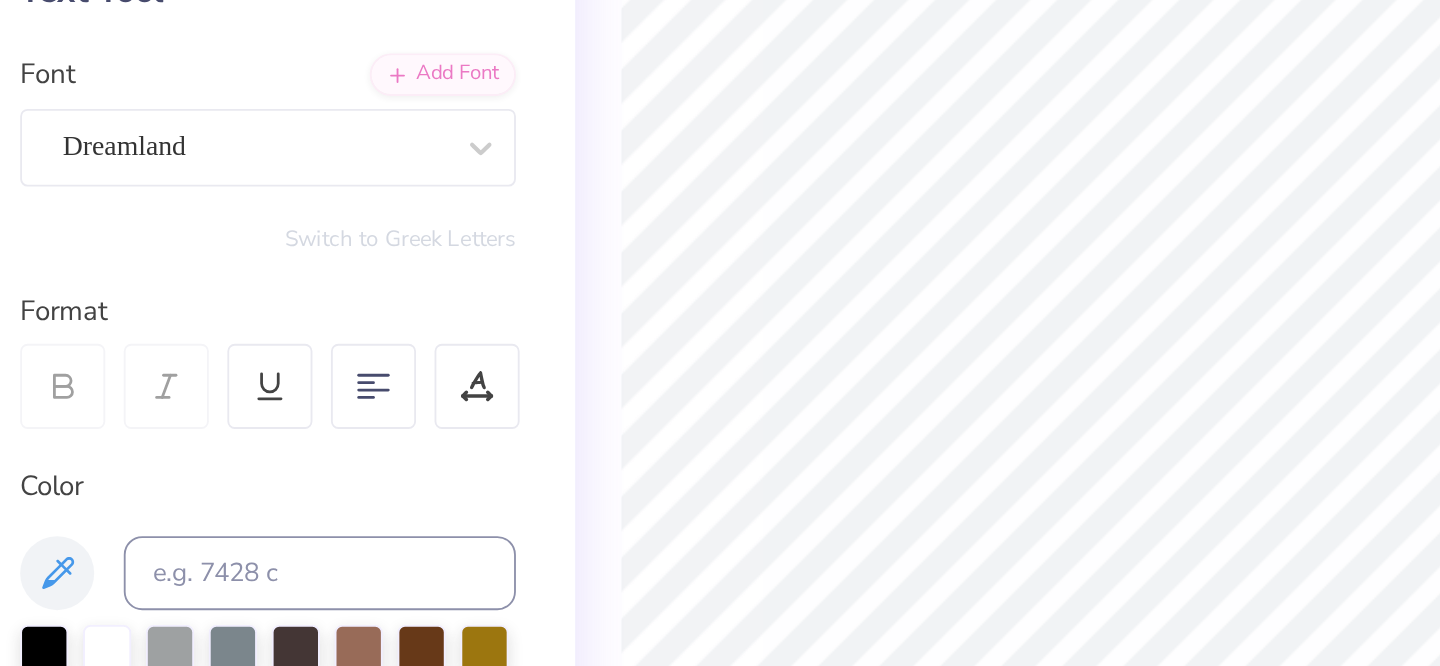 type on "2.31" 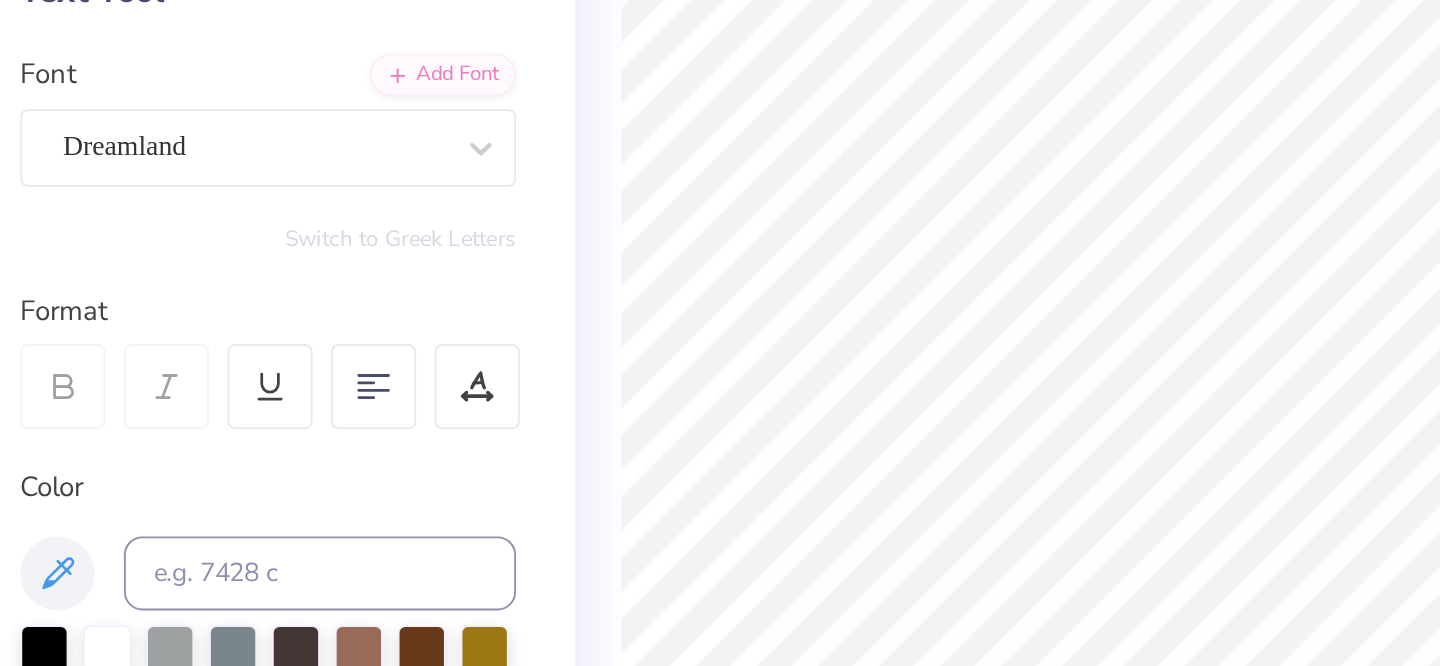 type on "1.41" 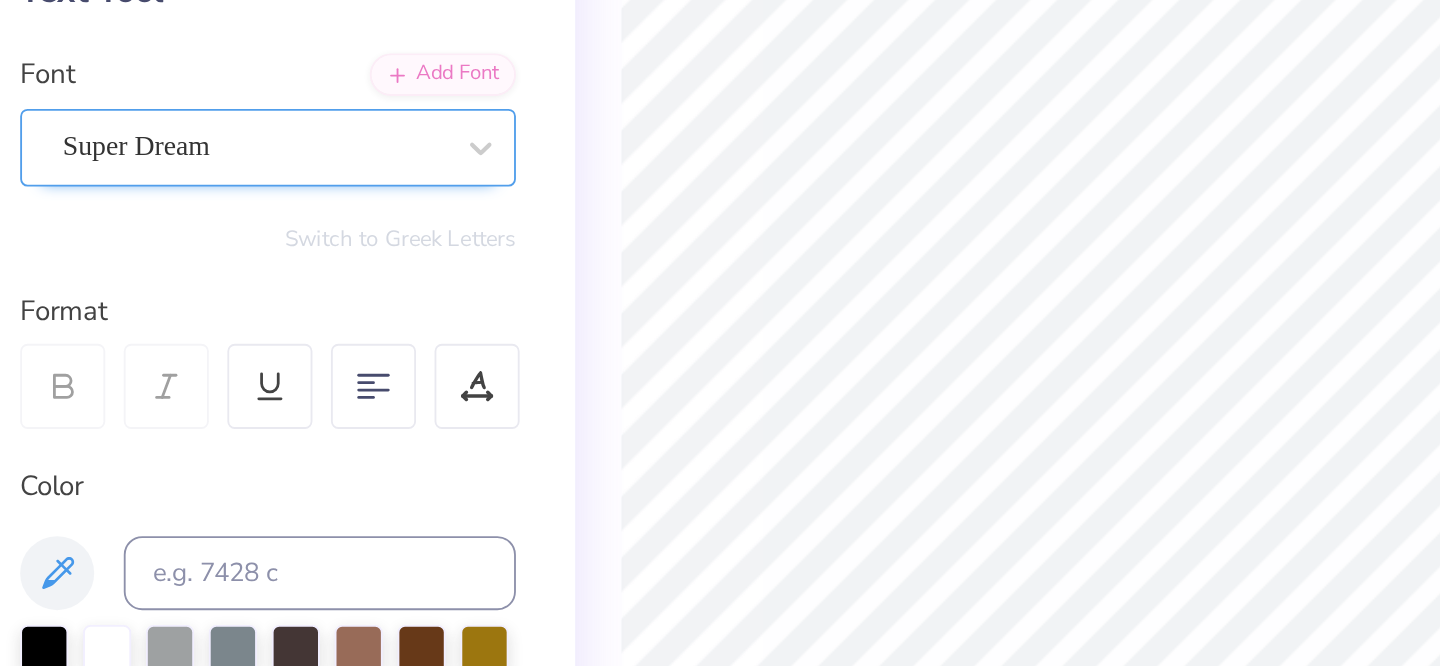 click on "Super Dream" at bounding box center [248, 280] 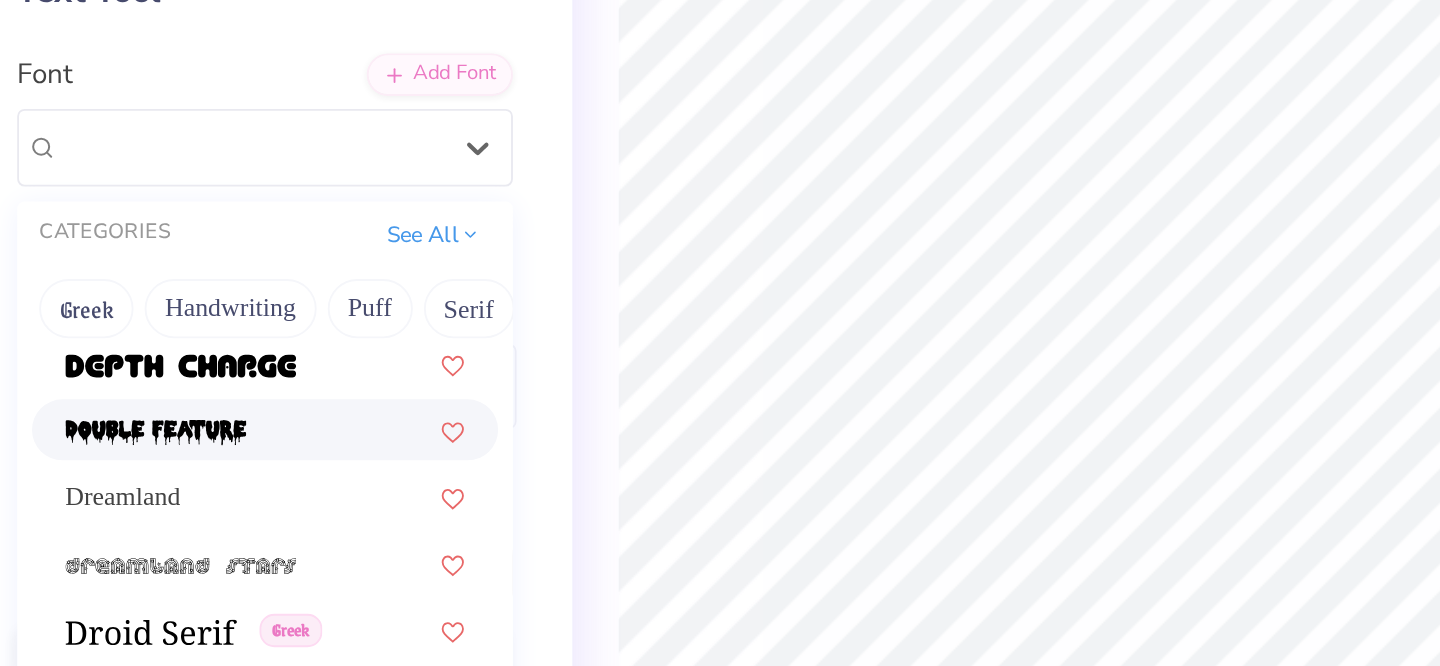 scroll, scrollTop: 3482, scrollLeft: 0, axis: vertical 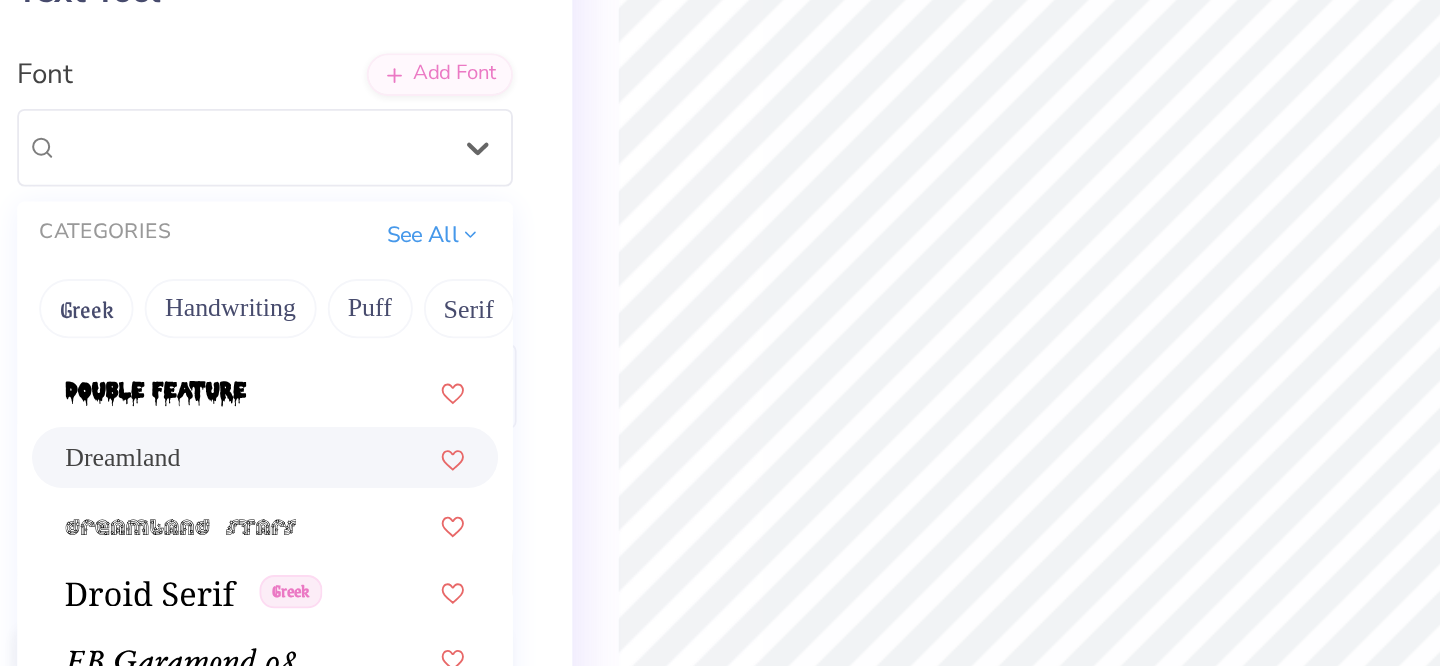 click on "Dreamland" at bounding box center [256, 448] 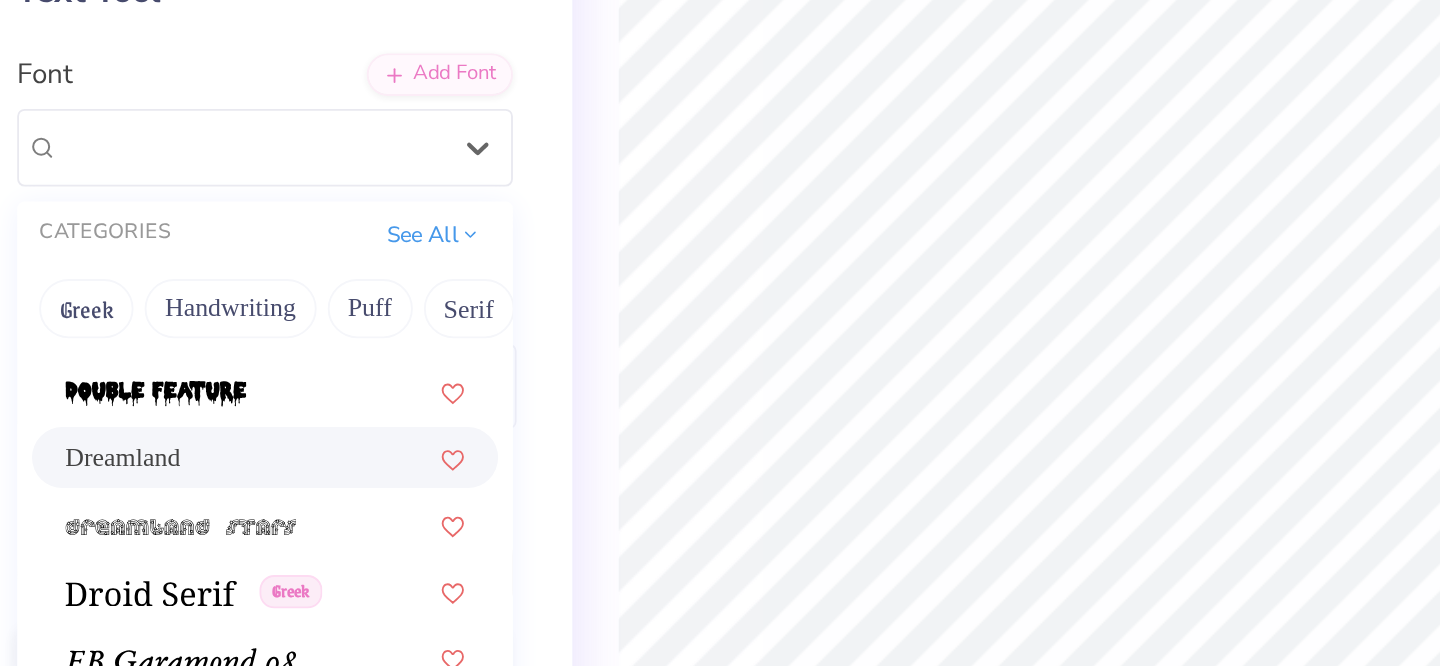 type on "1.44" 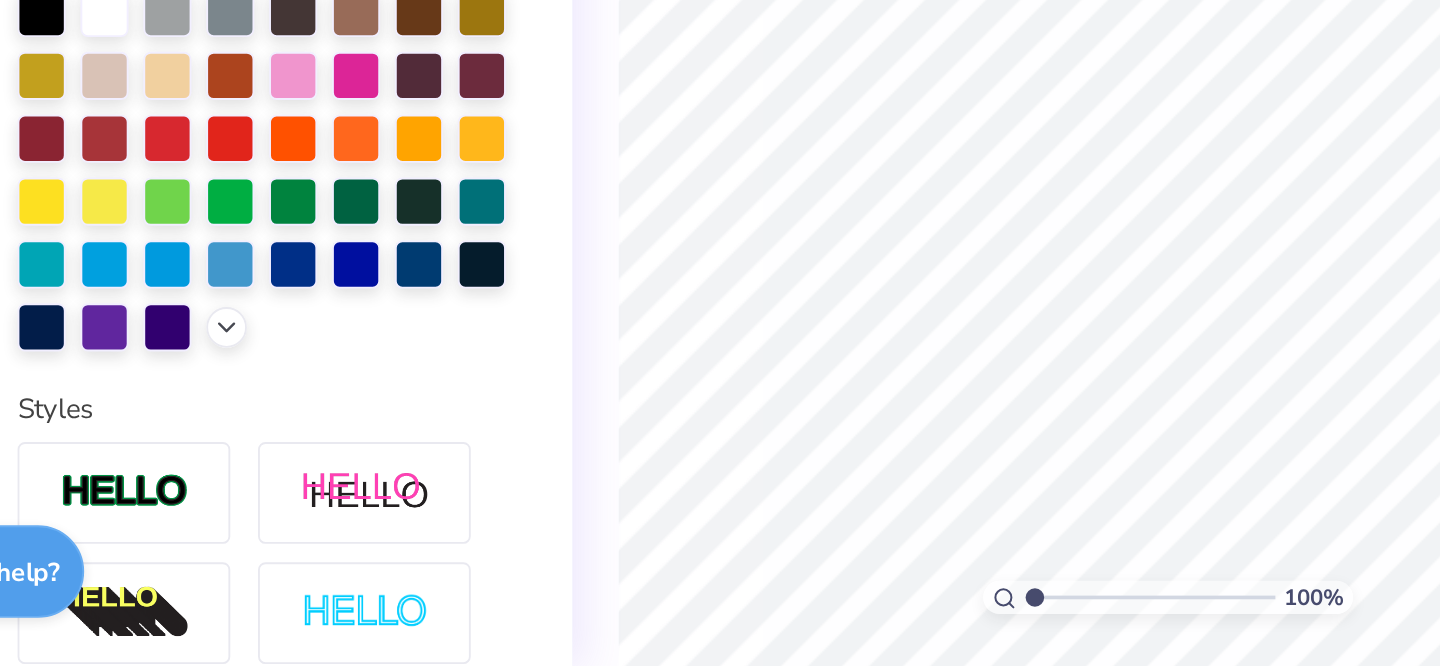 scroll, scrollTop: 0, scrollLeft: 0, axis: both 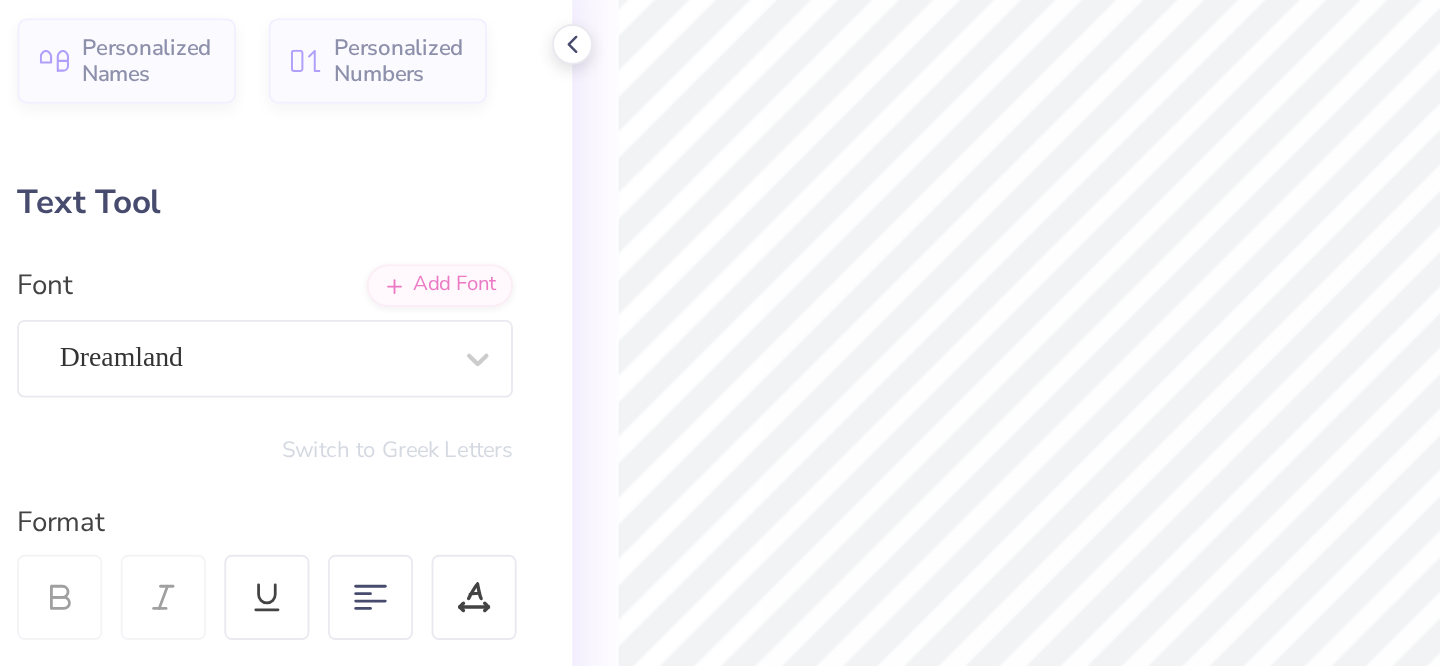 type on "6.77" 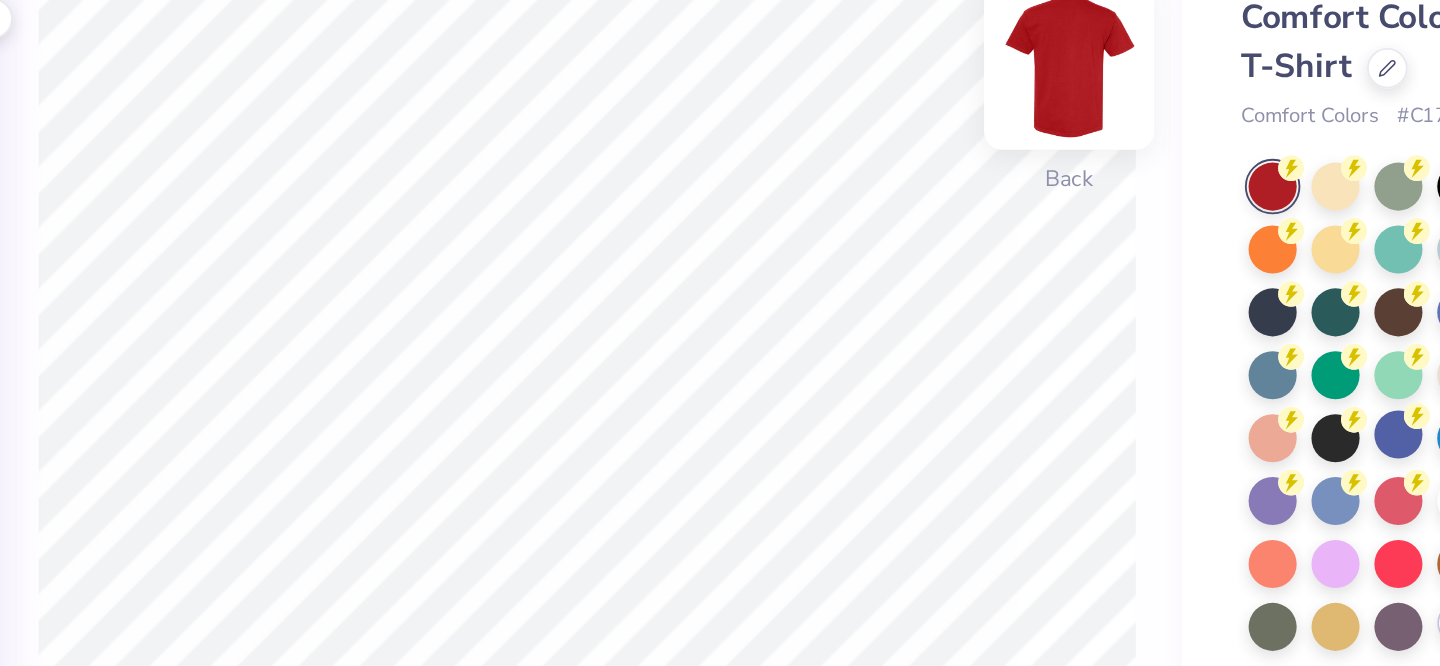 click at bounding box center (1004, 136) 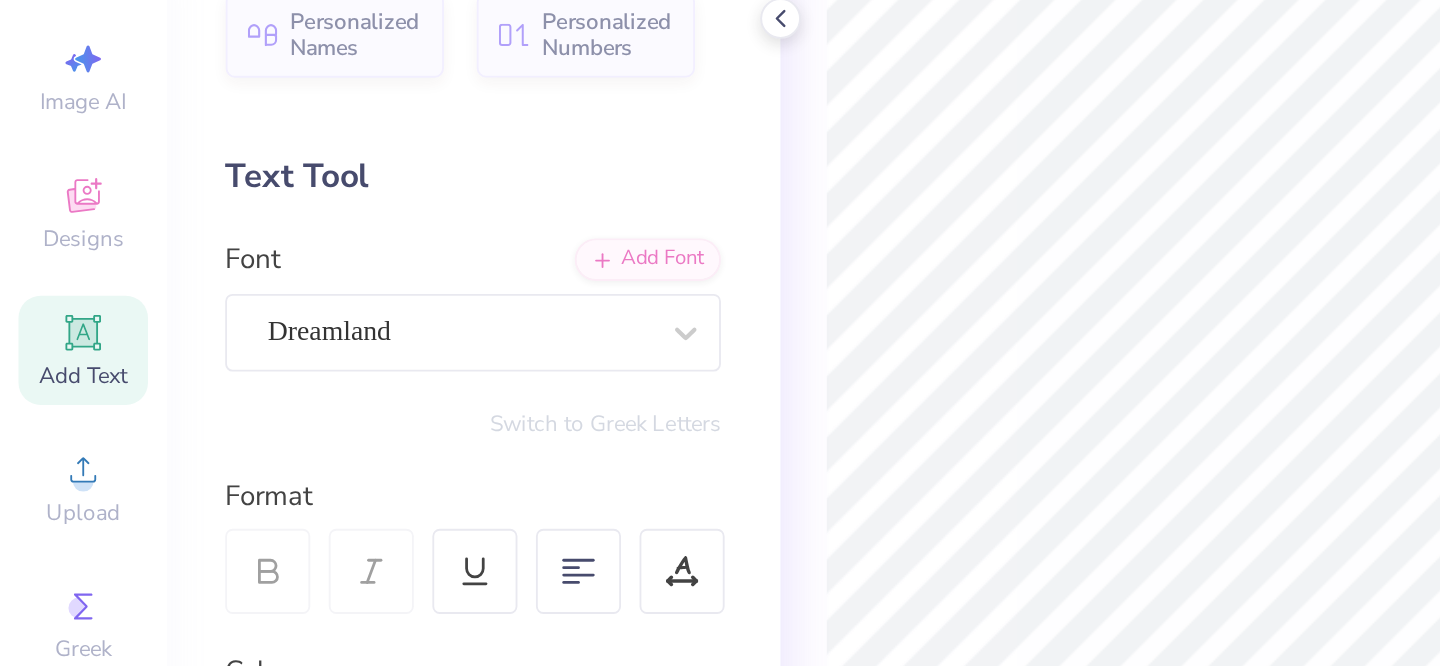 click on "Add Text" at bounding box center [45, 290] 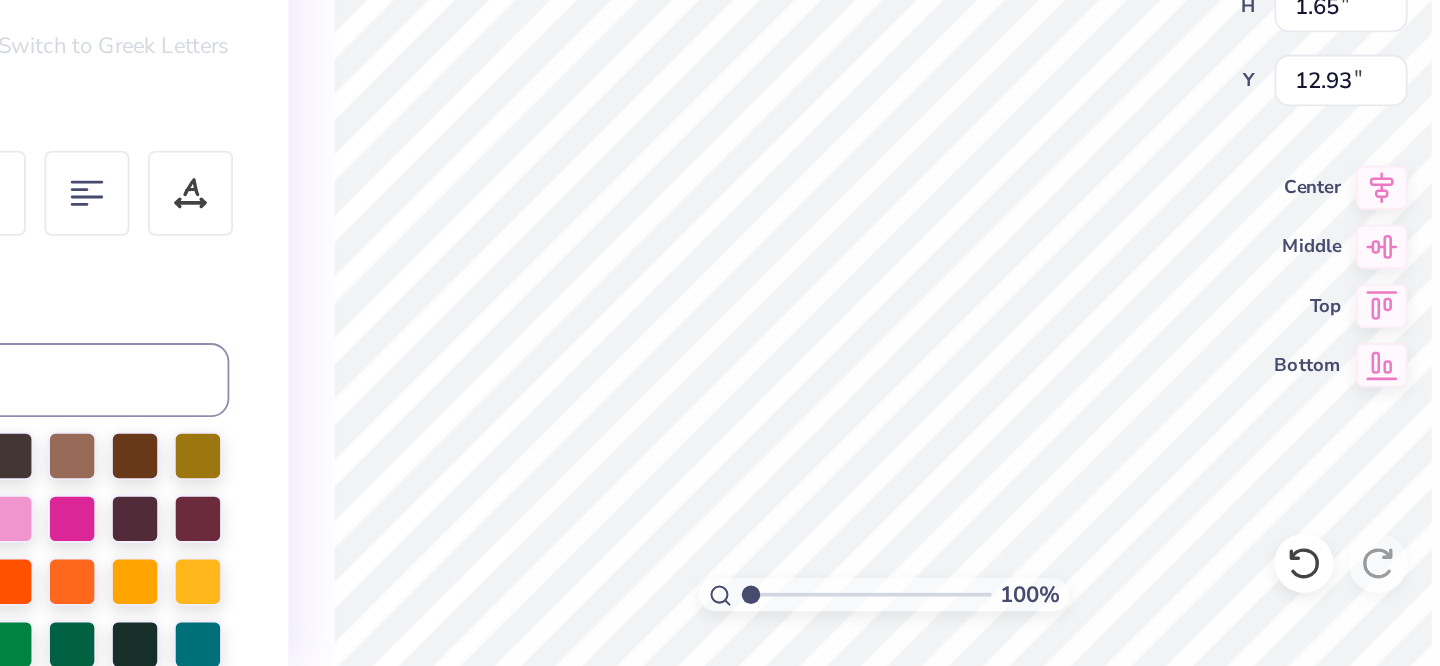type on "T" 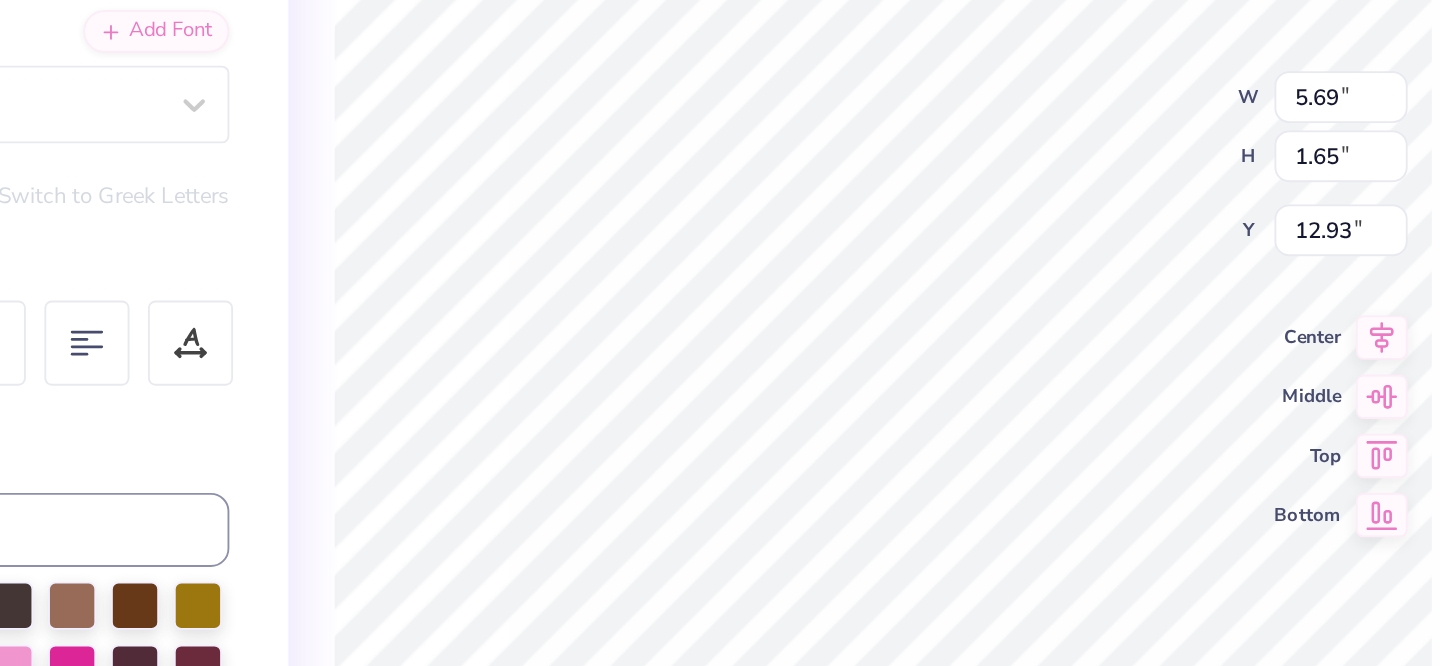 type on "X" 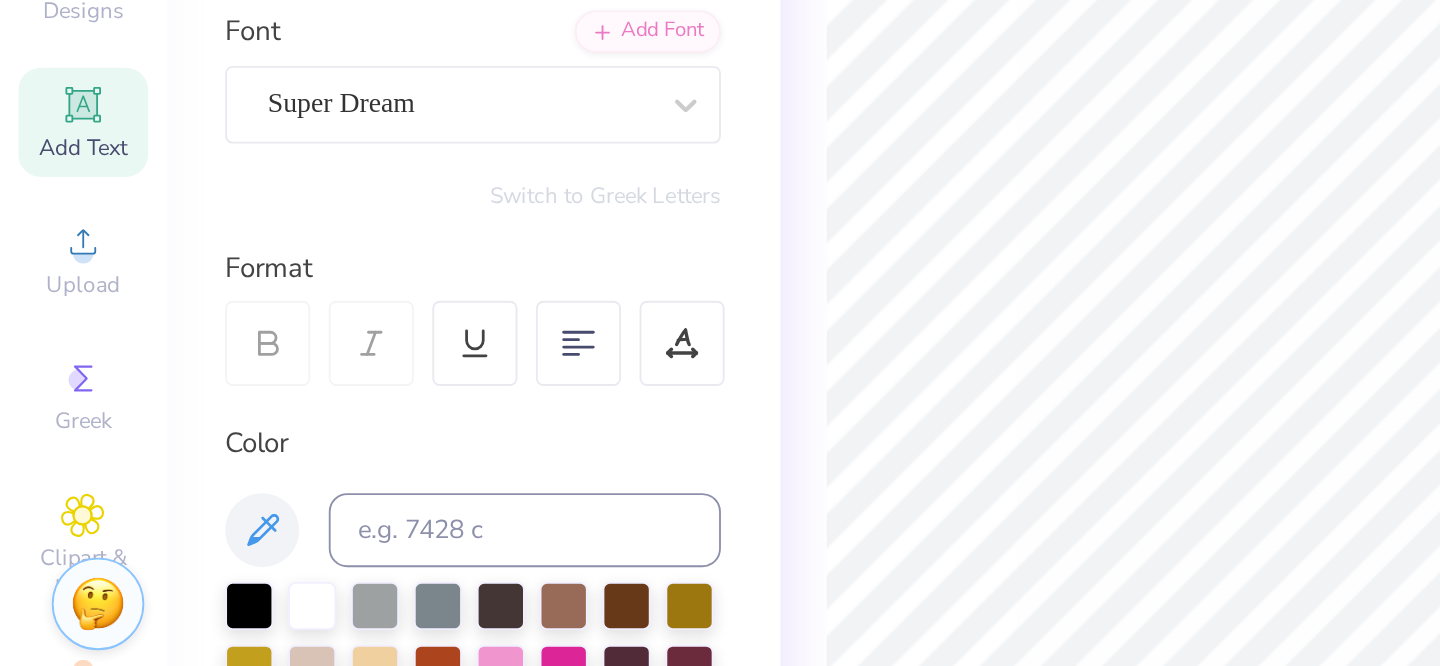 click 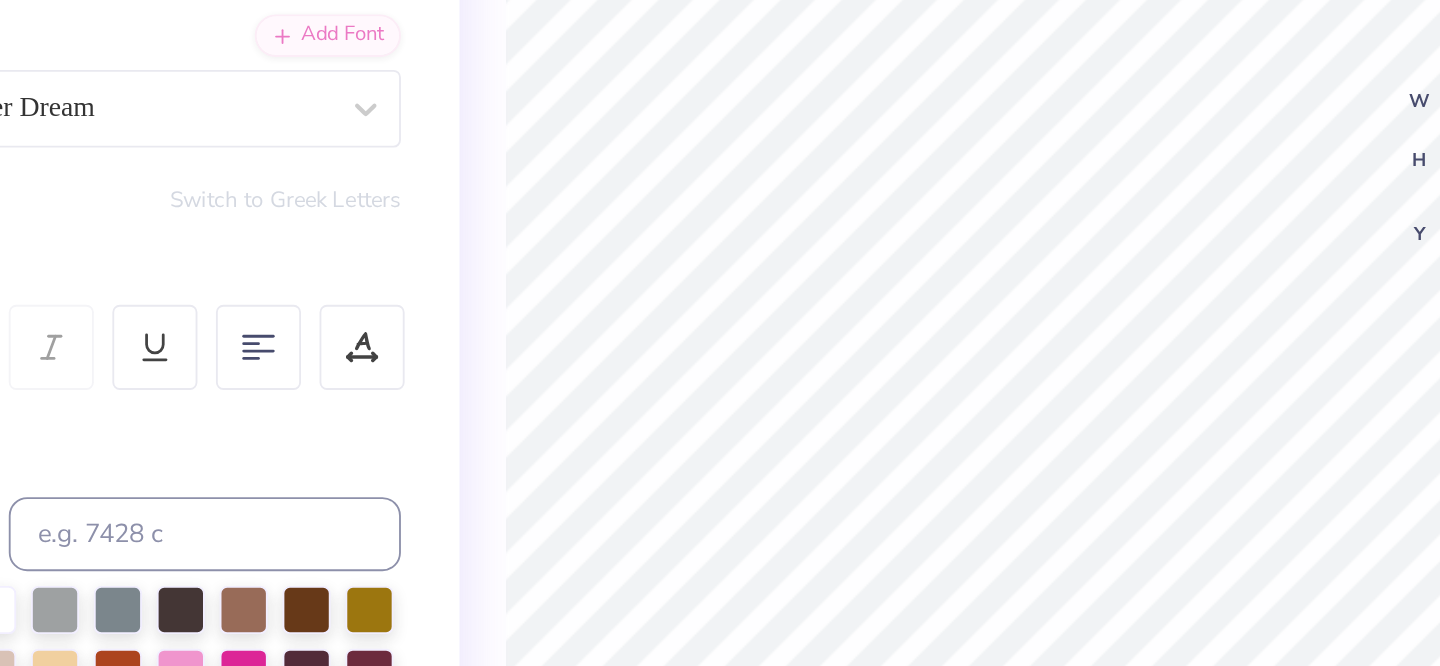 type on "16.36" 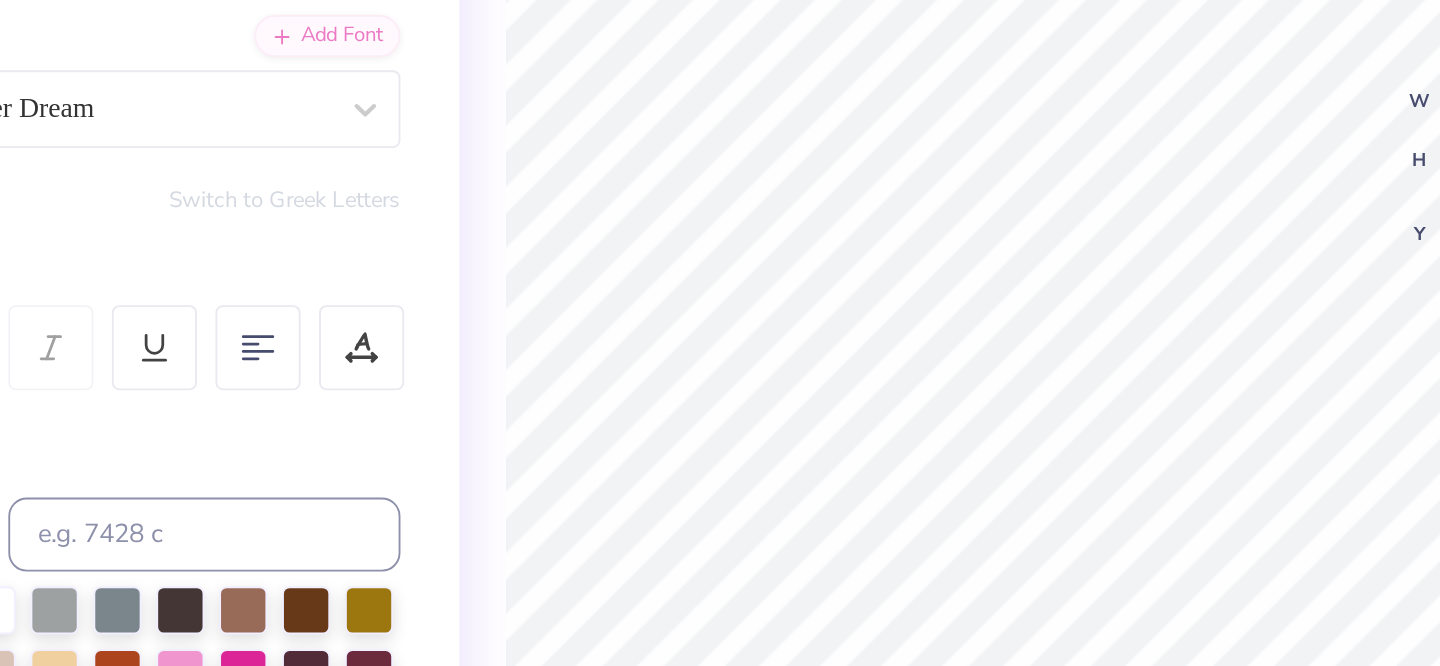 type on "T" 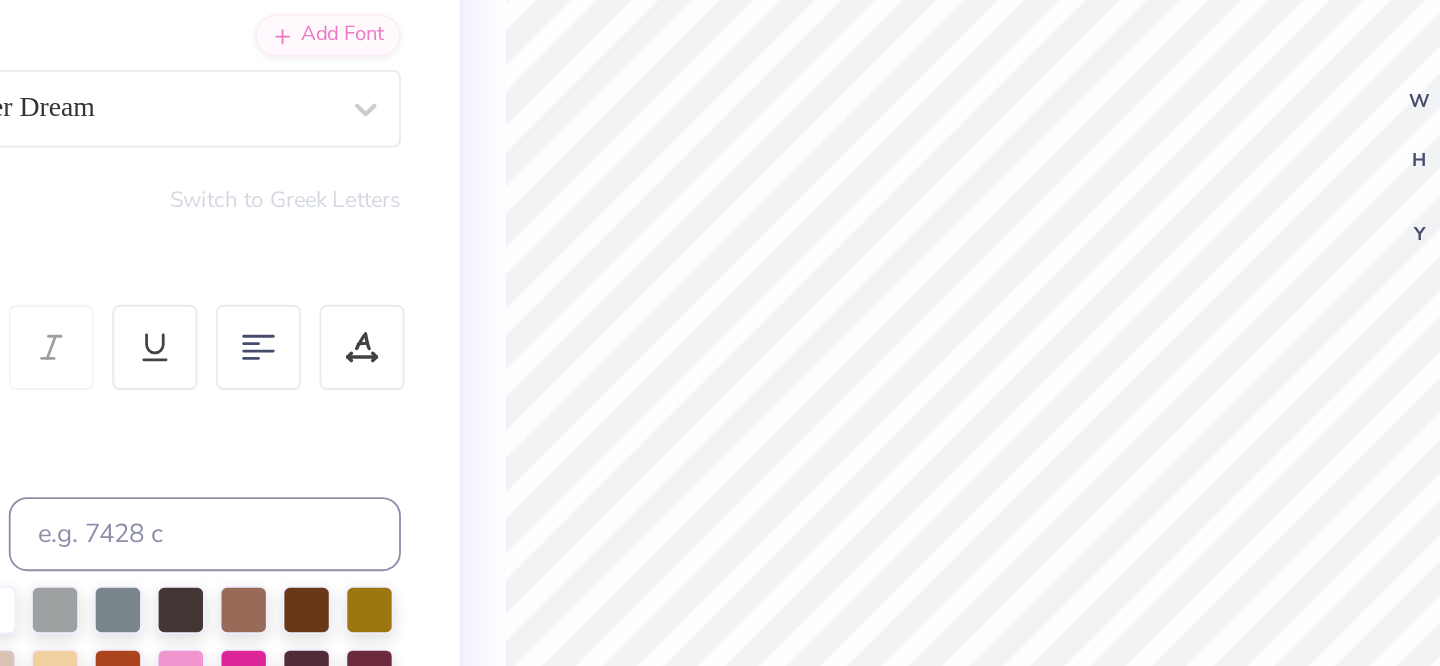type on "C" 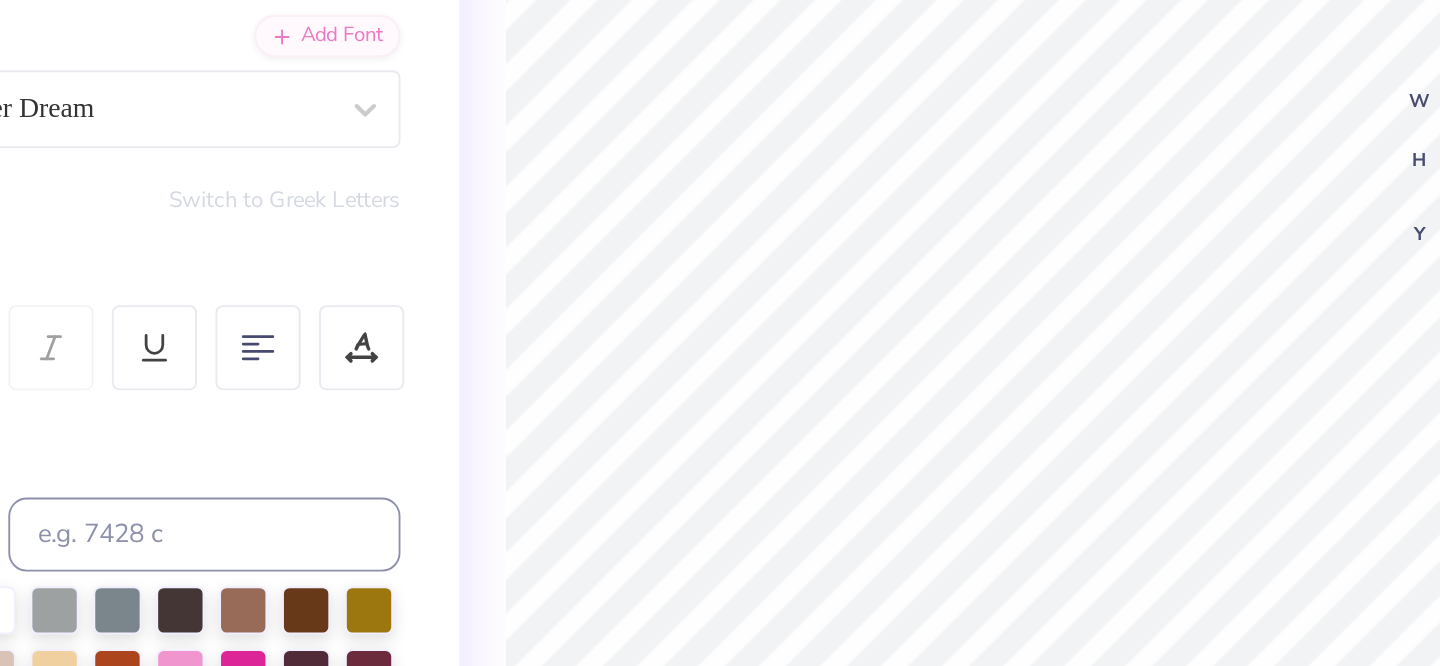 type on "1.45" 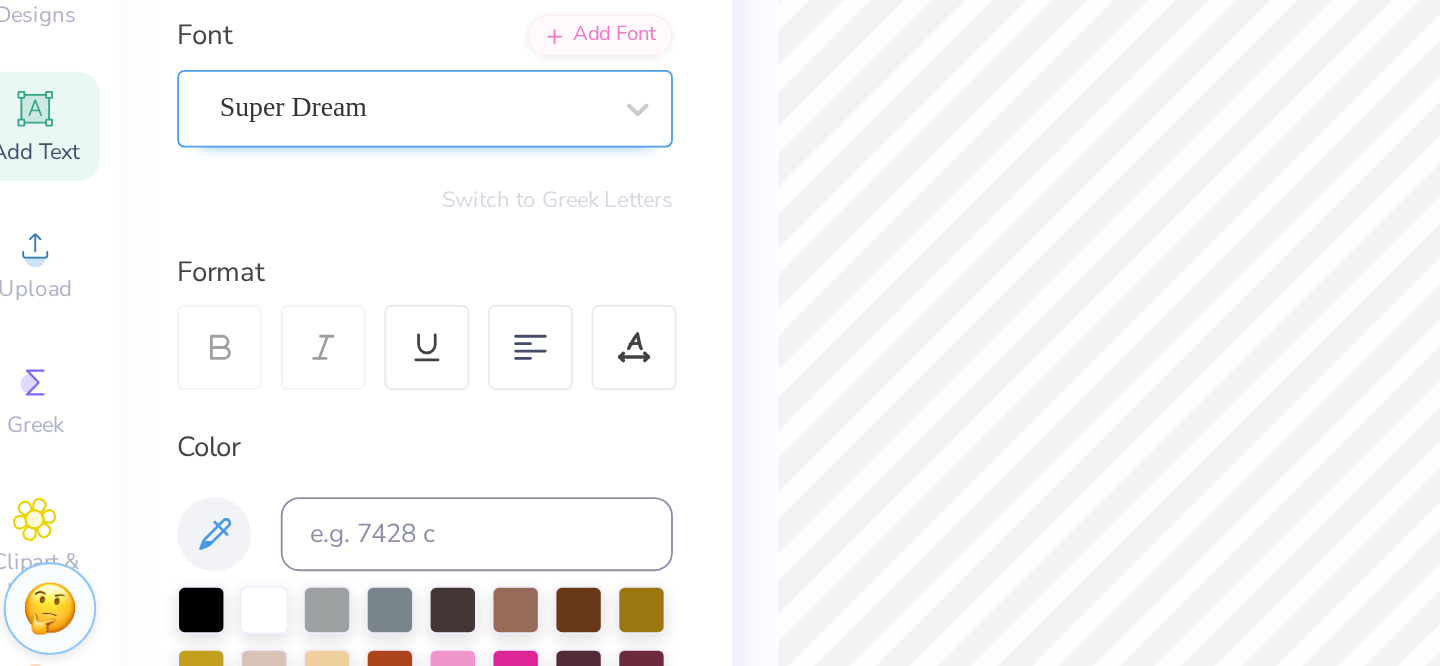 click on "Super Dream" at bounding box center [248, 280] 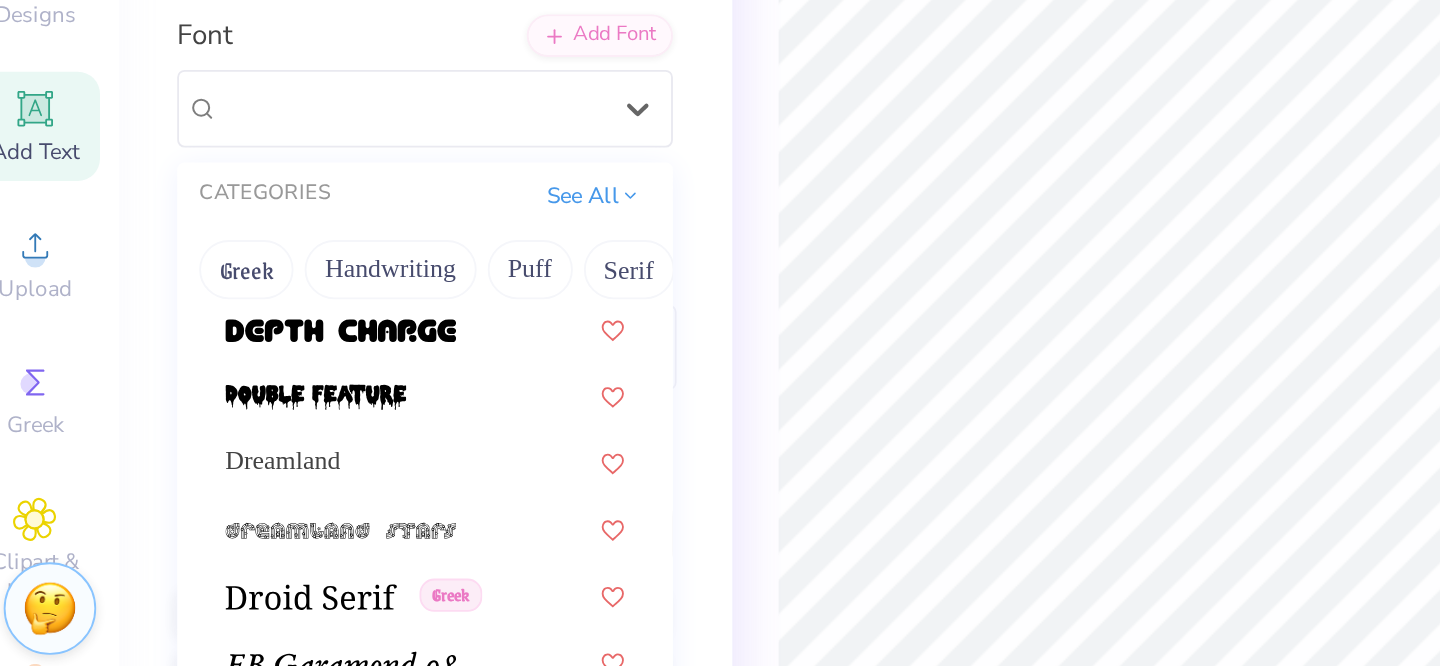 scroll, scrollTop: 3497, scrollLeft: 0, axis: vertical 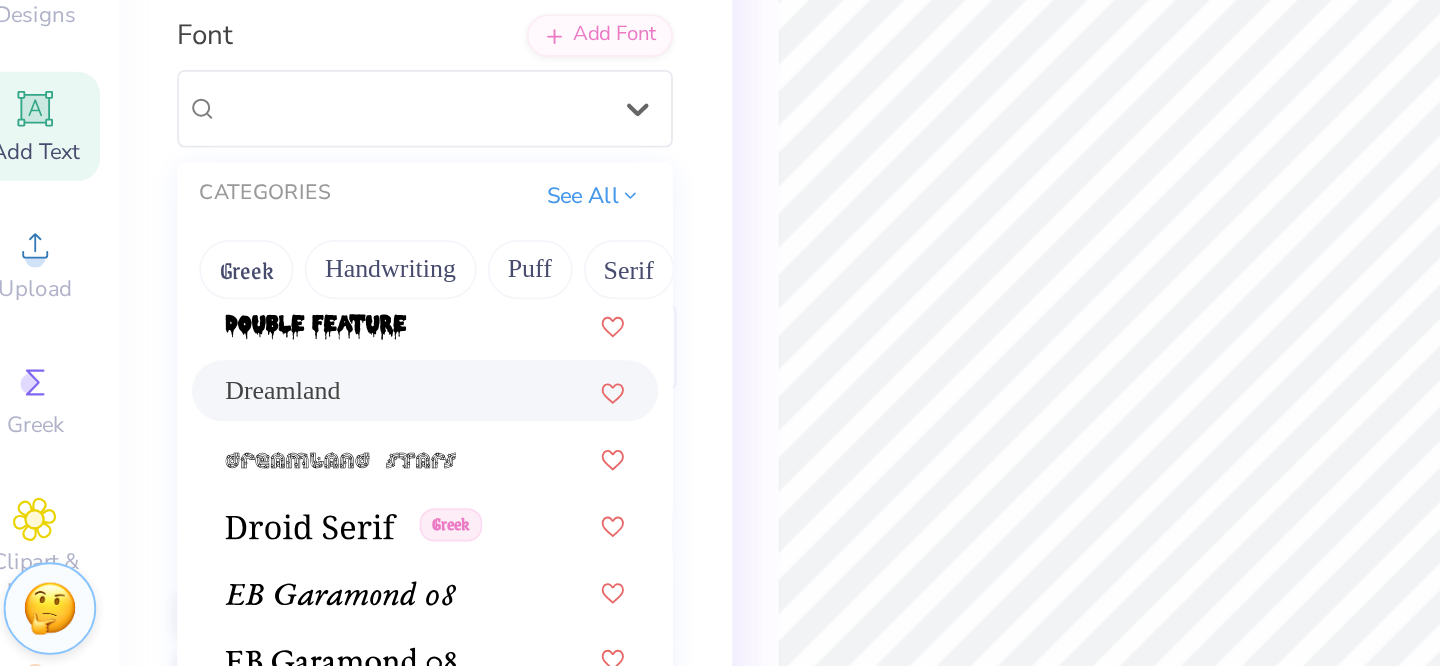 click on "Dreamland" at bounding box center [256, 433] 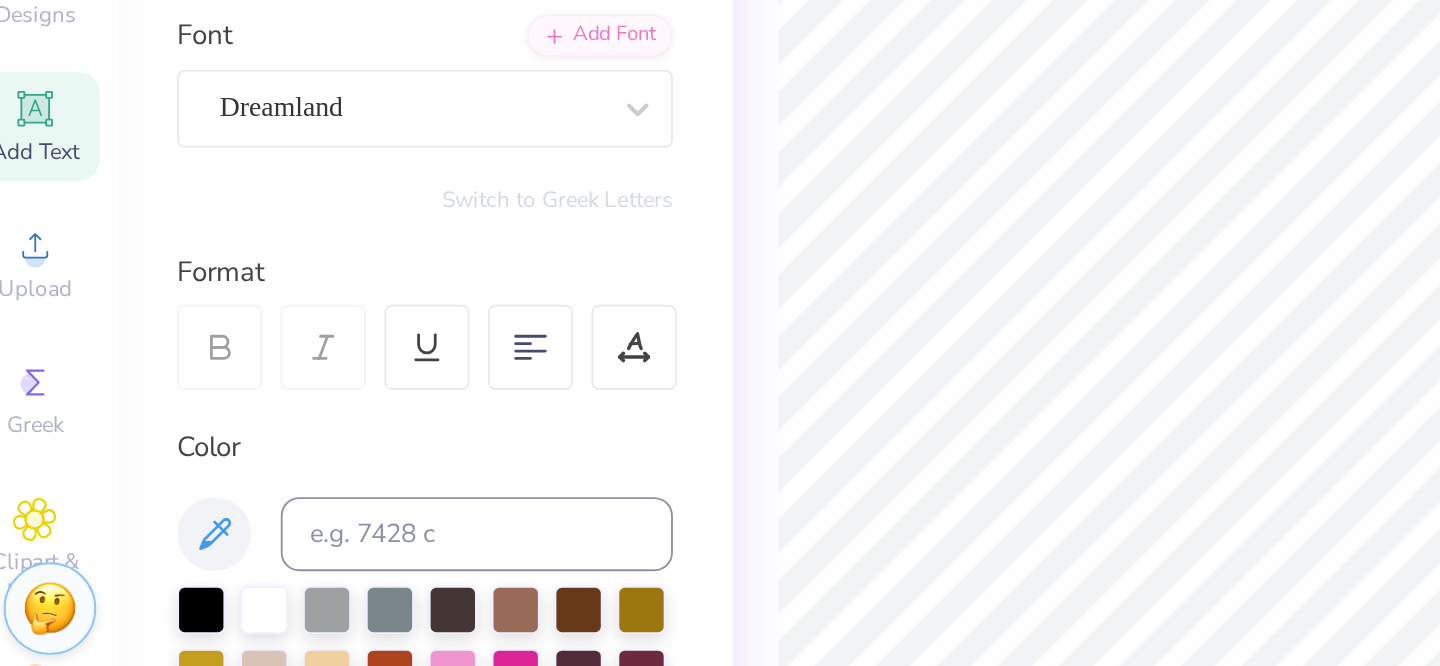 type on "1.29" 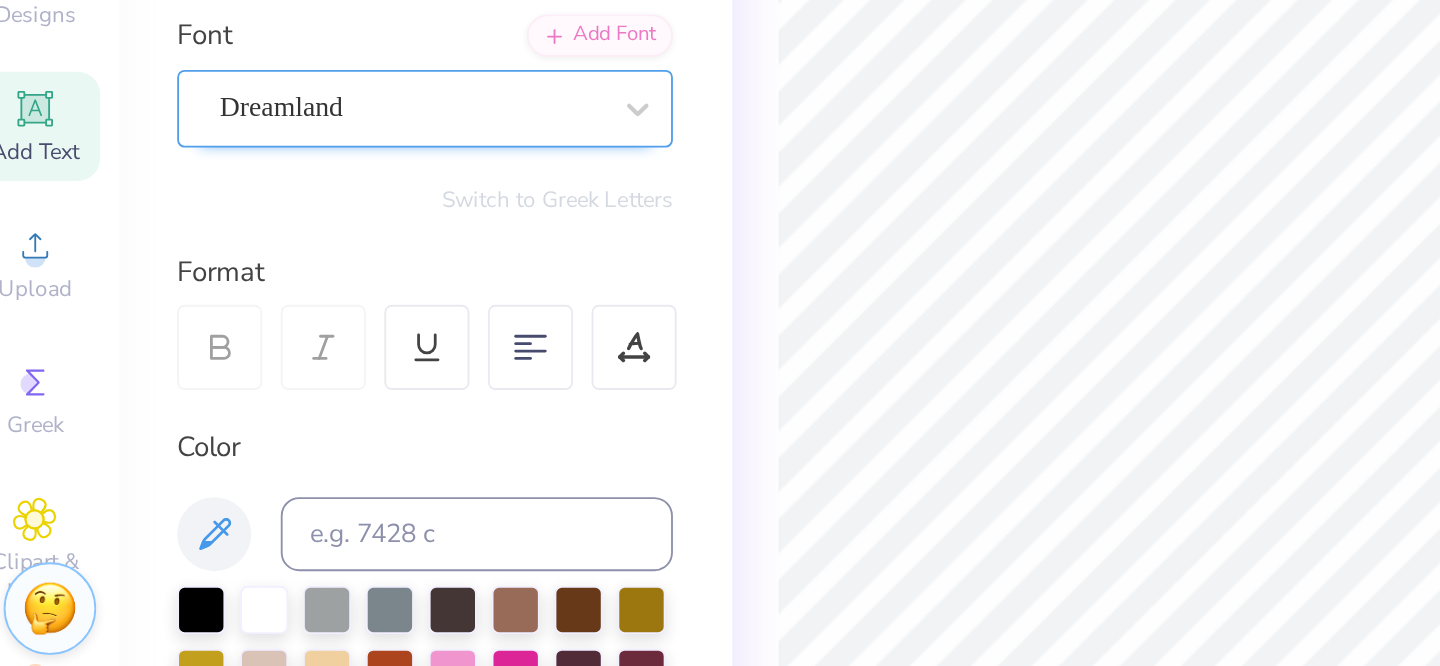 click on "Dreamland" at bounding box center (248, 280) 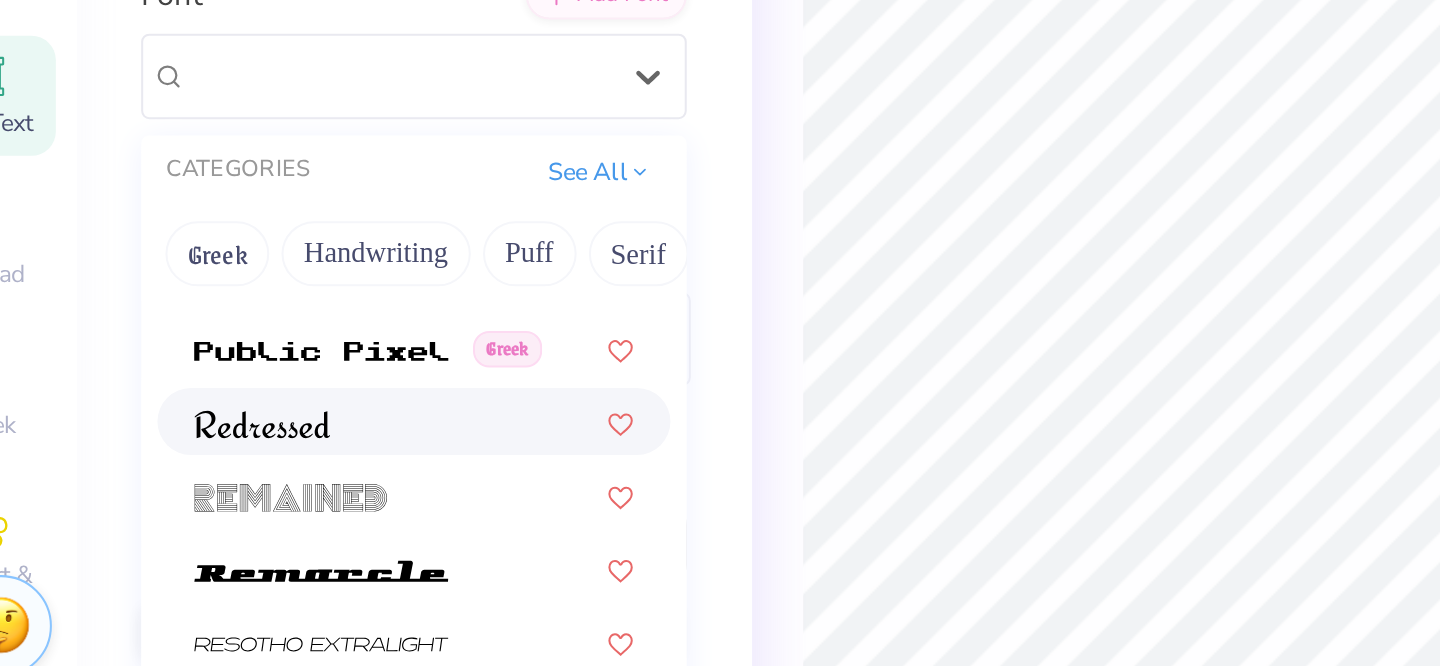 scroll, scrollTop: 8772, scrollLeft: 0, axis: vertical 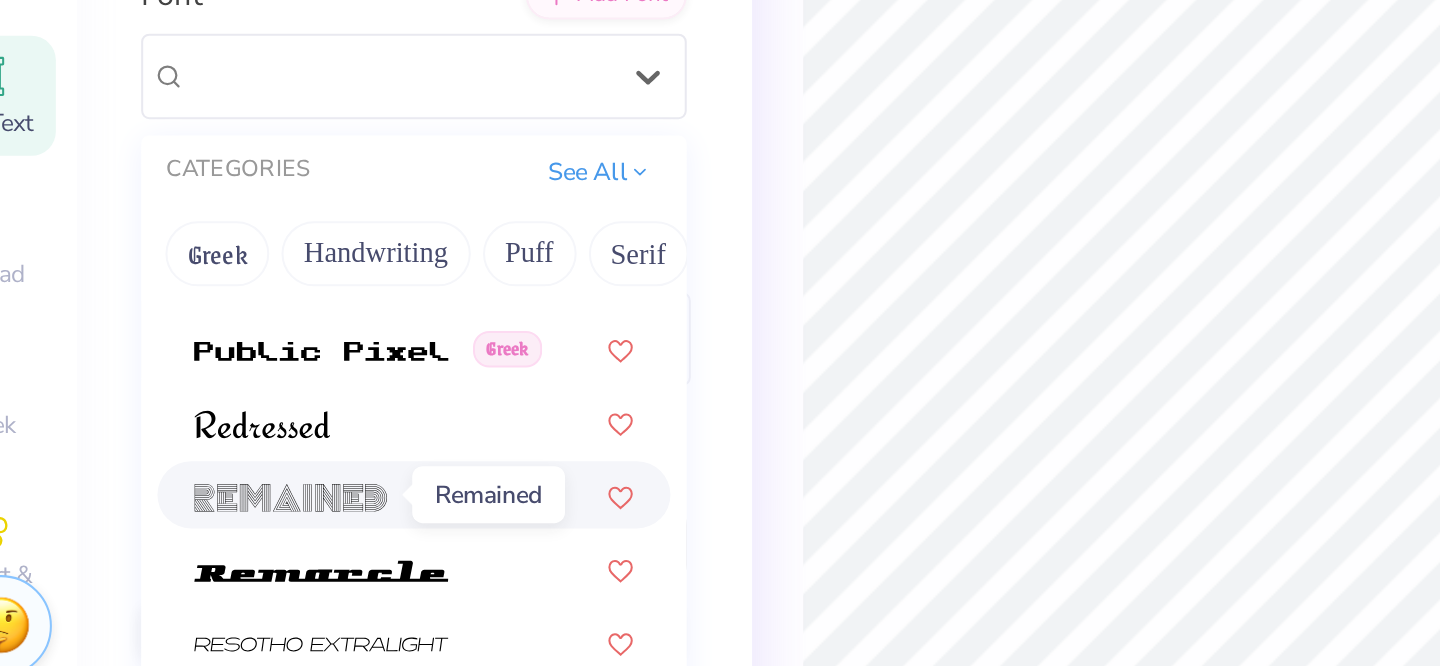 click at bounding box center [195, 488] 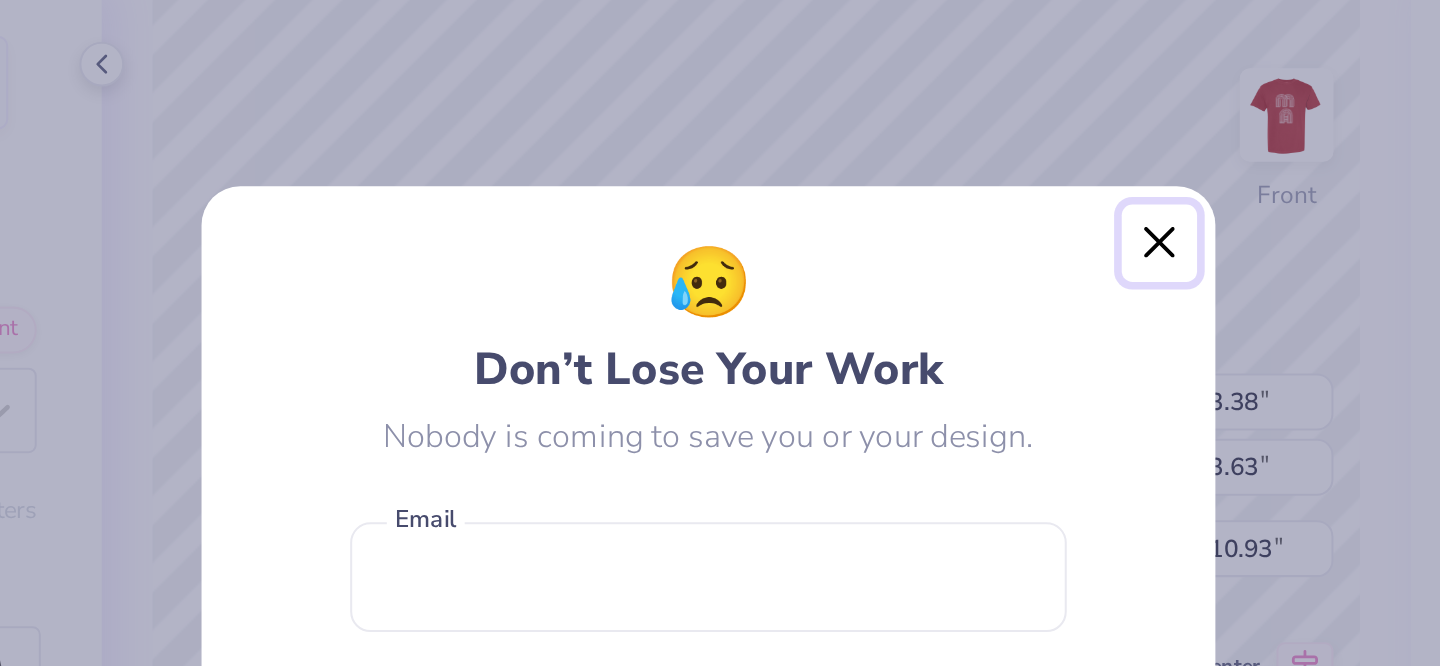 click at bounding box center (942, 199) 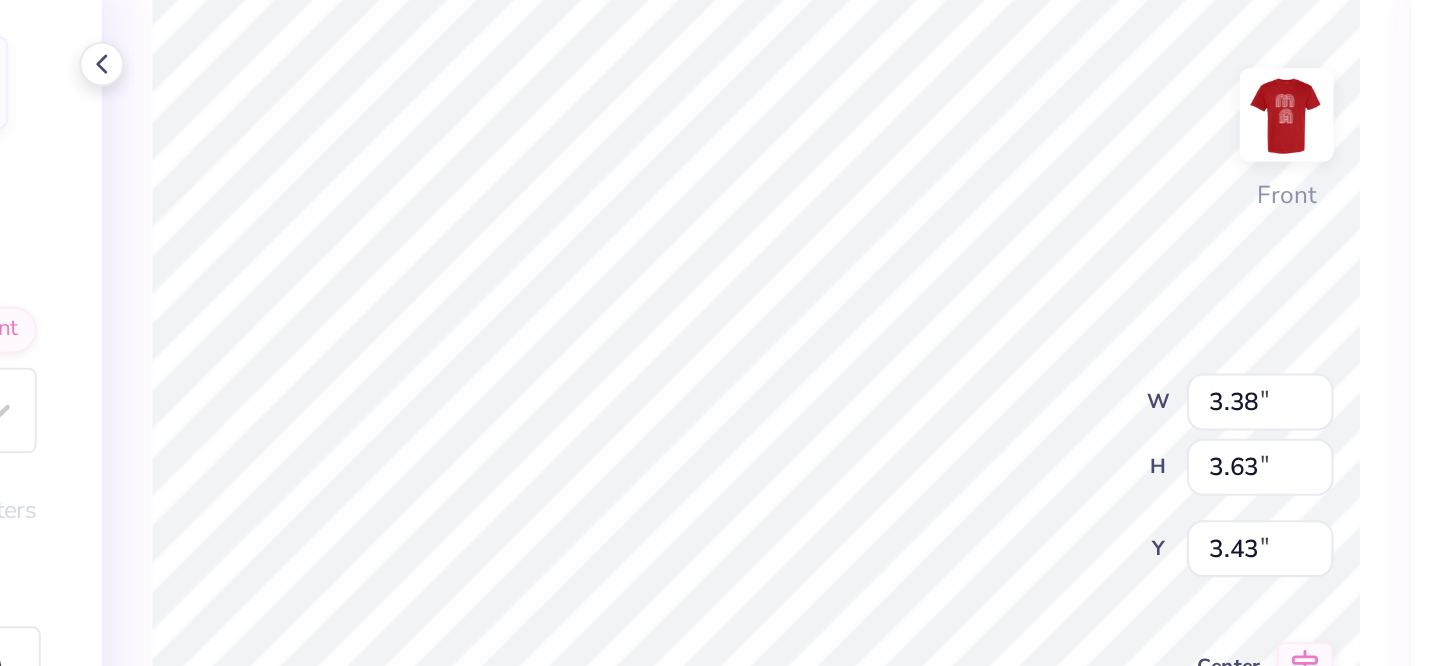 type on "3.43" 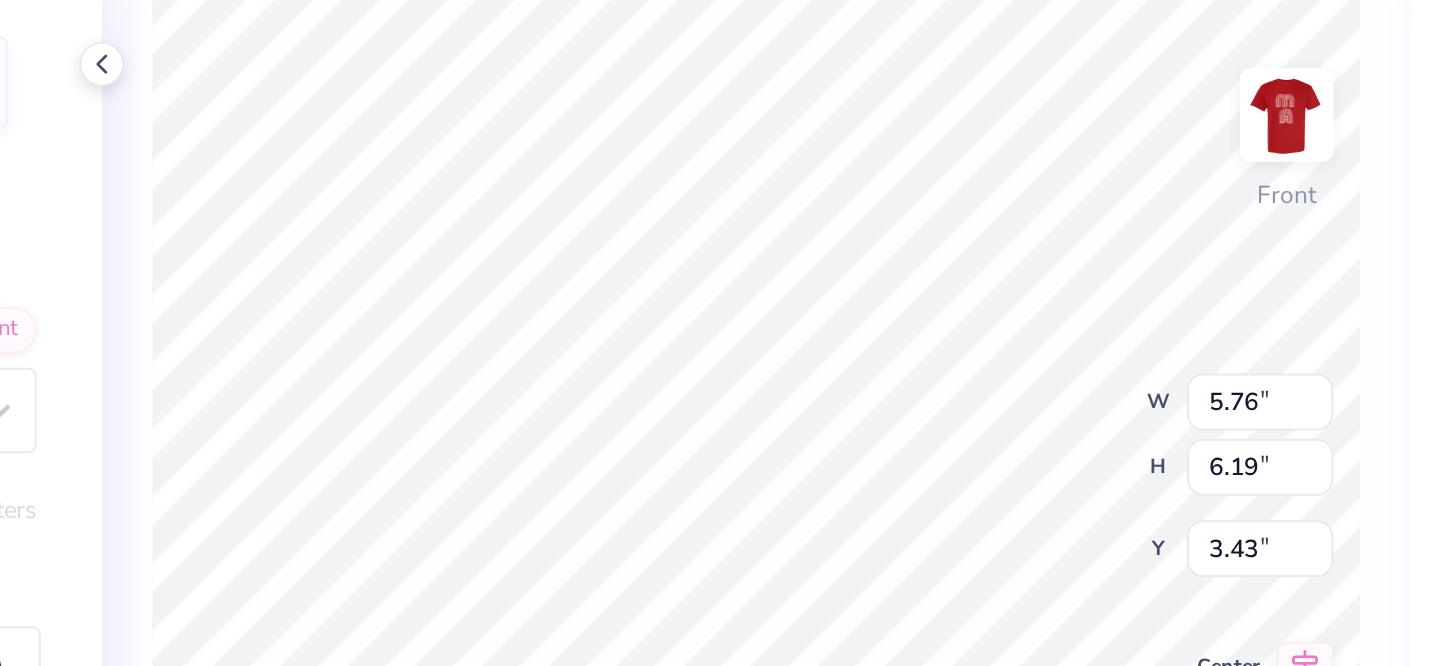 type on "3.46" 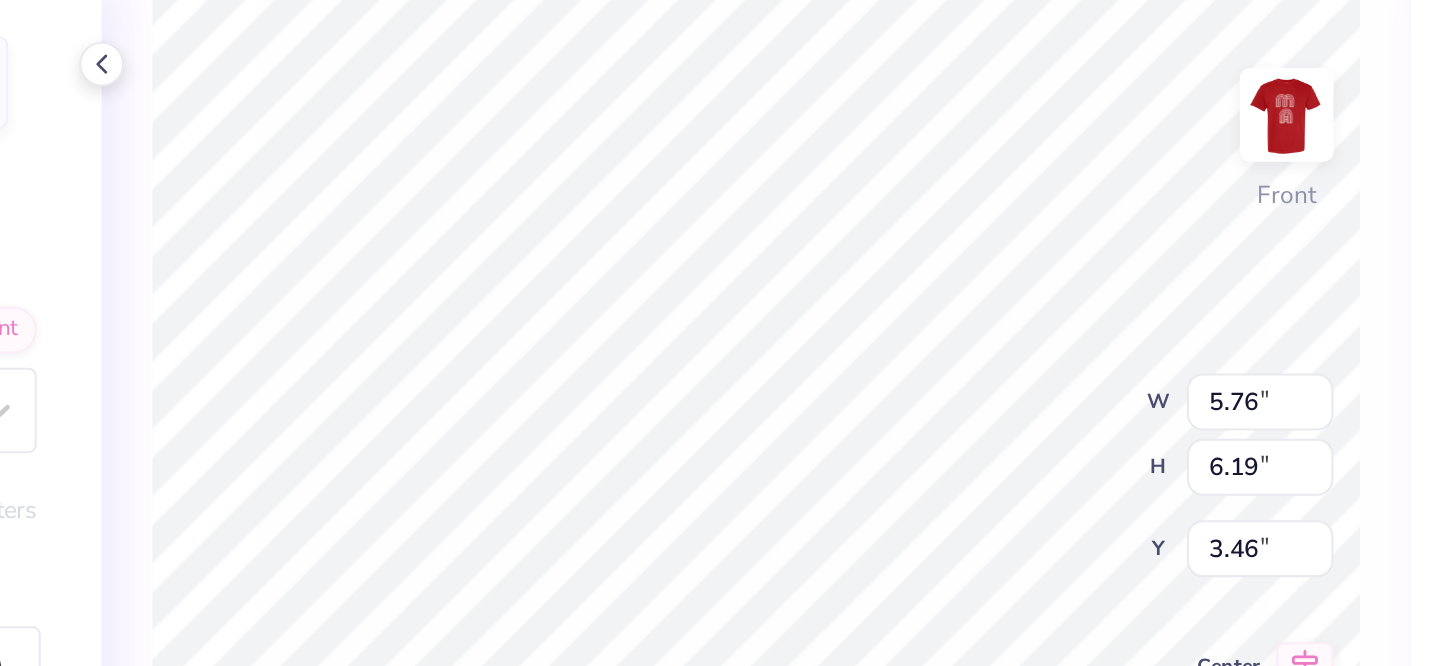 type on "6.26" 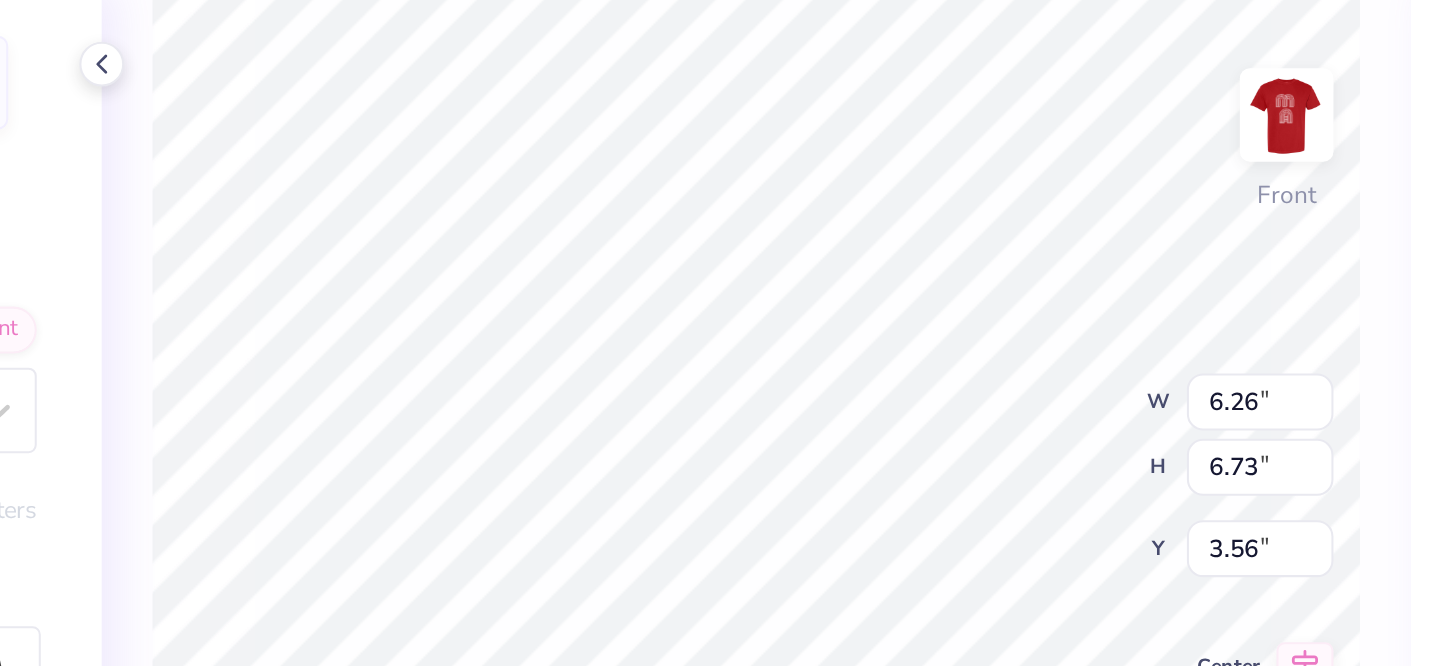 type on "3.85" 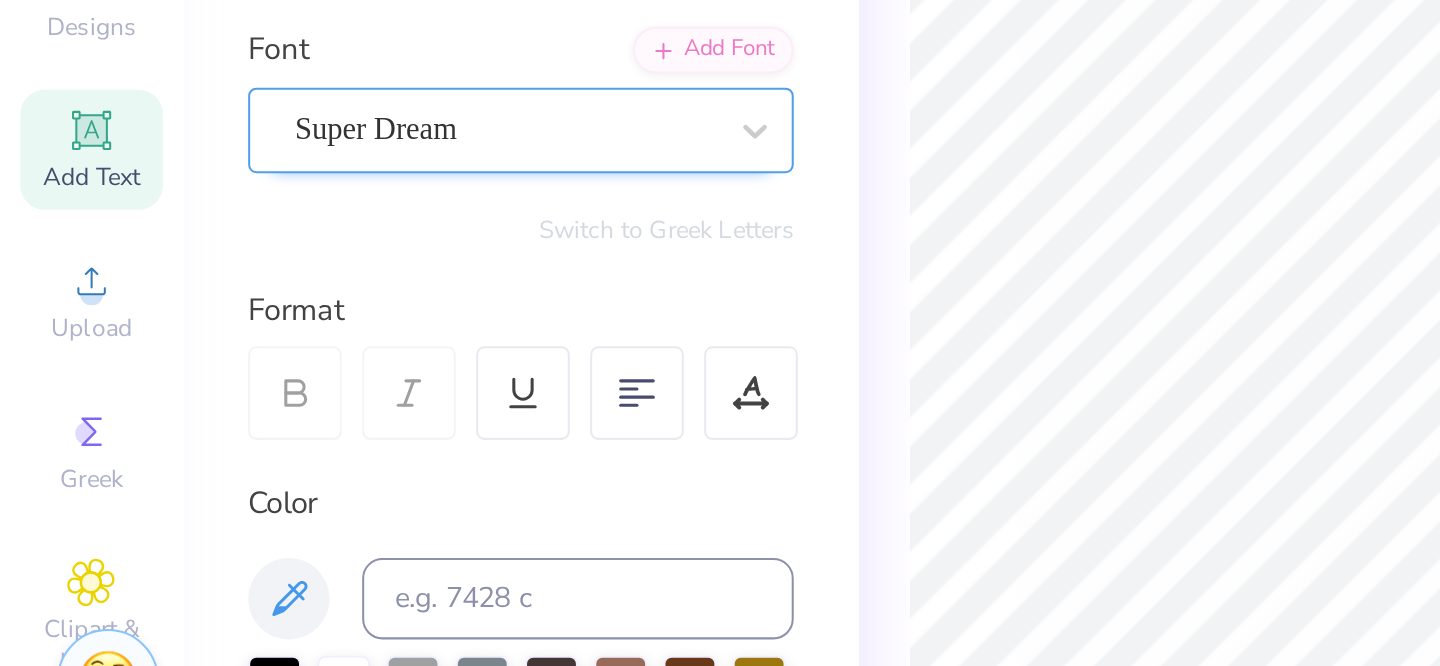 click on "Super Dream" at bounding box center [248, 280] 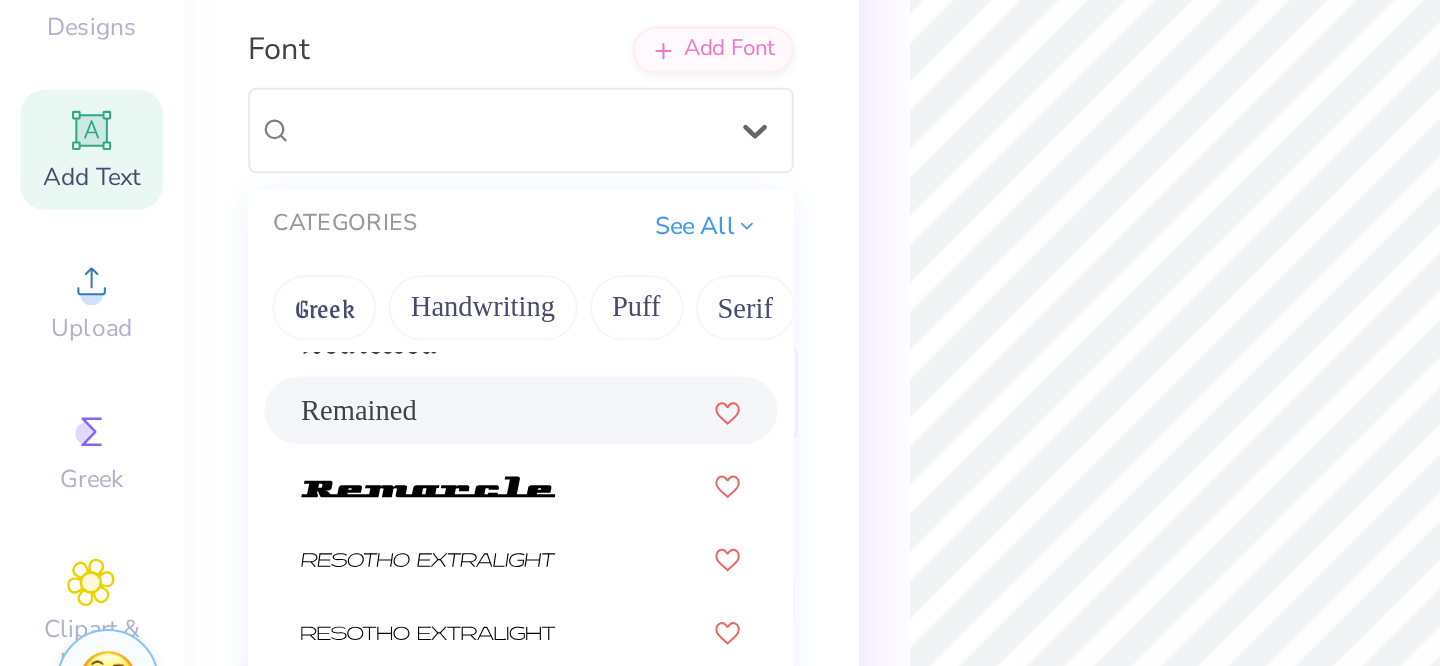 scroll, scrollTop: 8848, scrollLeft: 0, axis: vertical 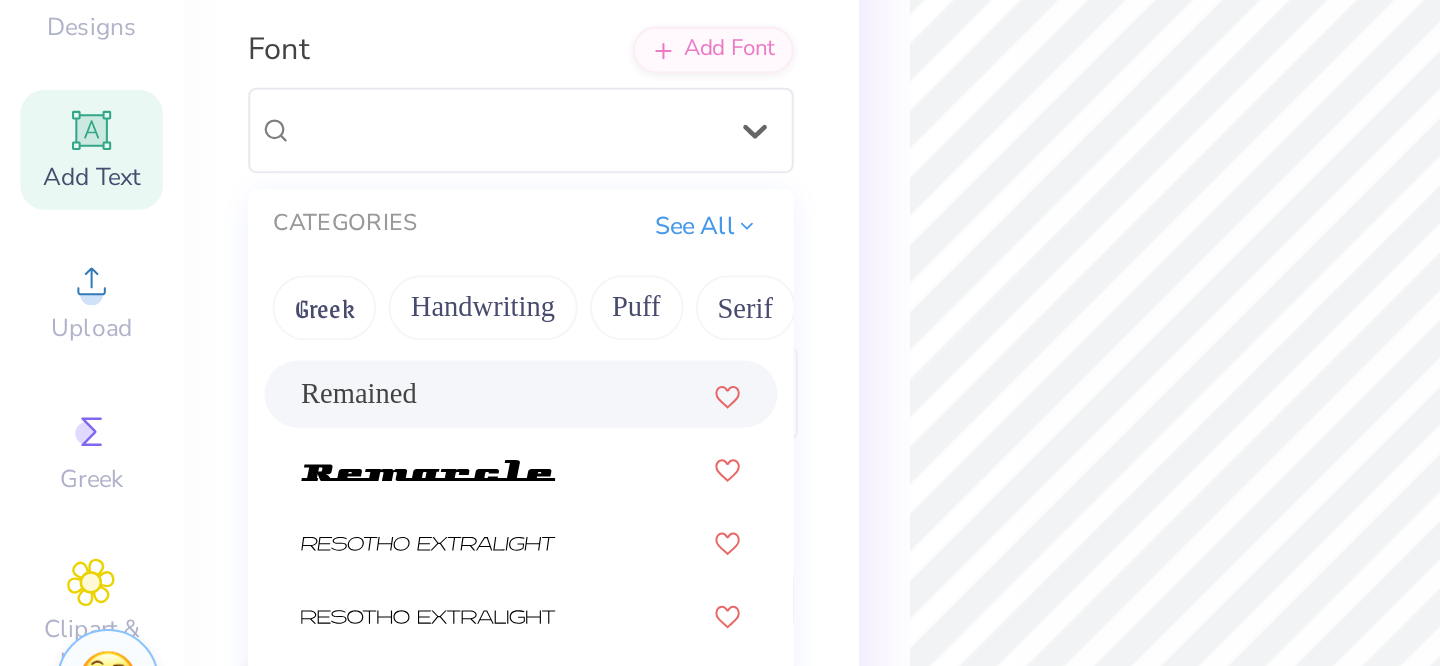click on "Remained" at bounding box center (256, 410) 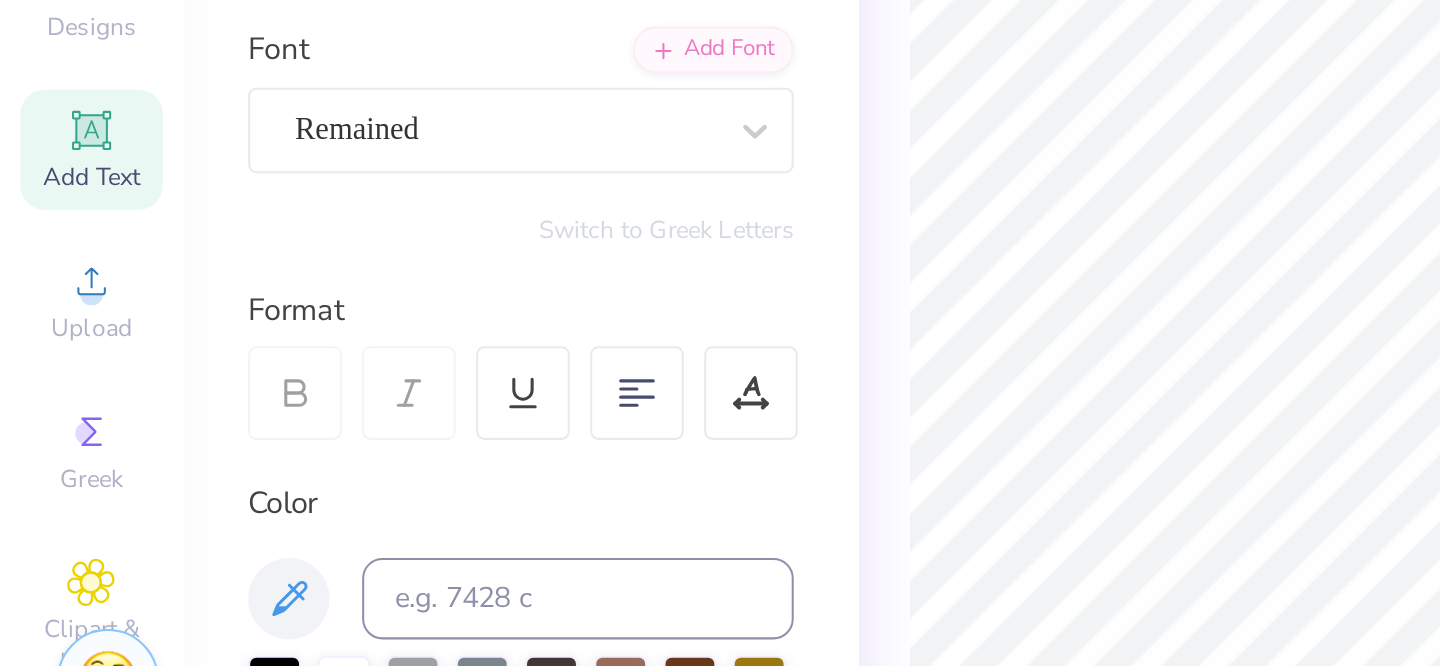 type on "1.50" 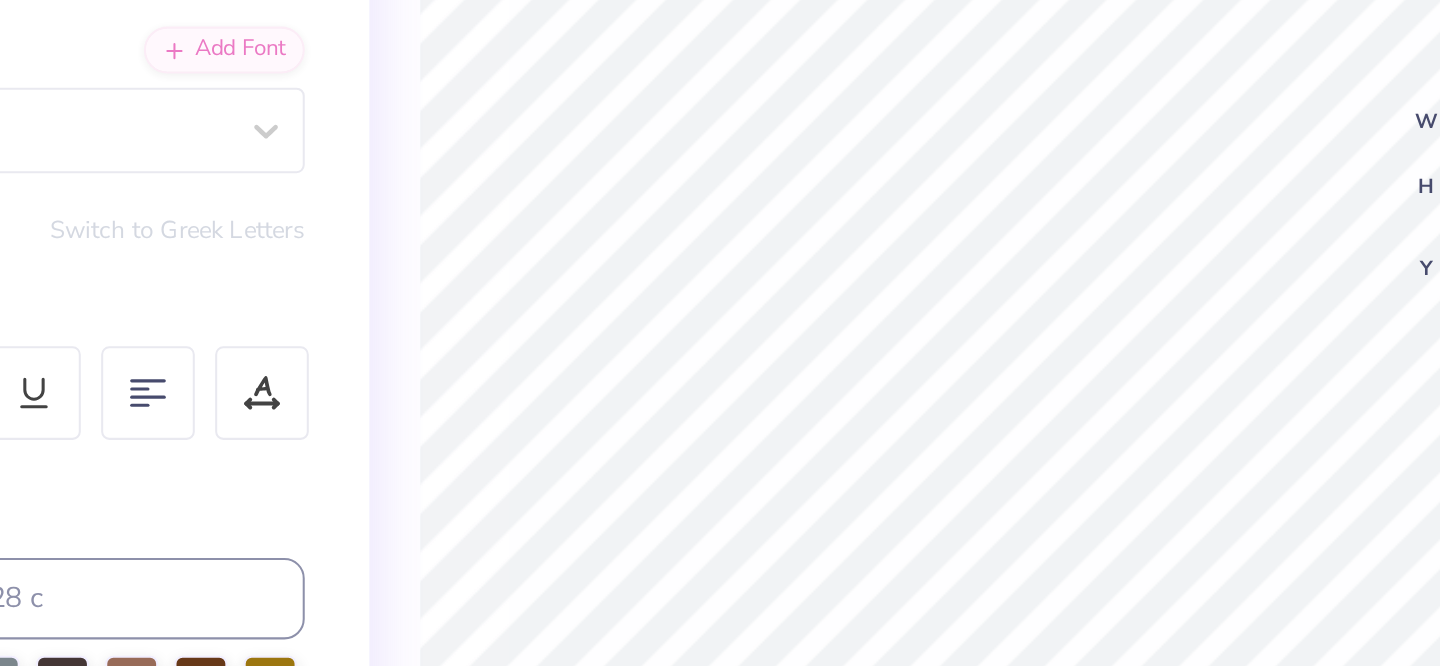 type on "4.53" 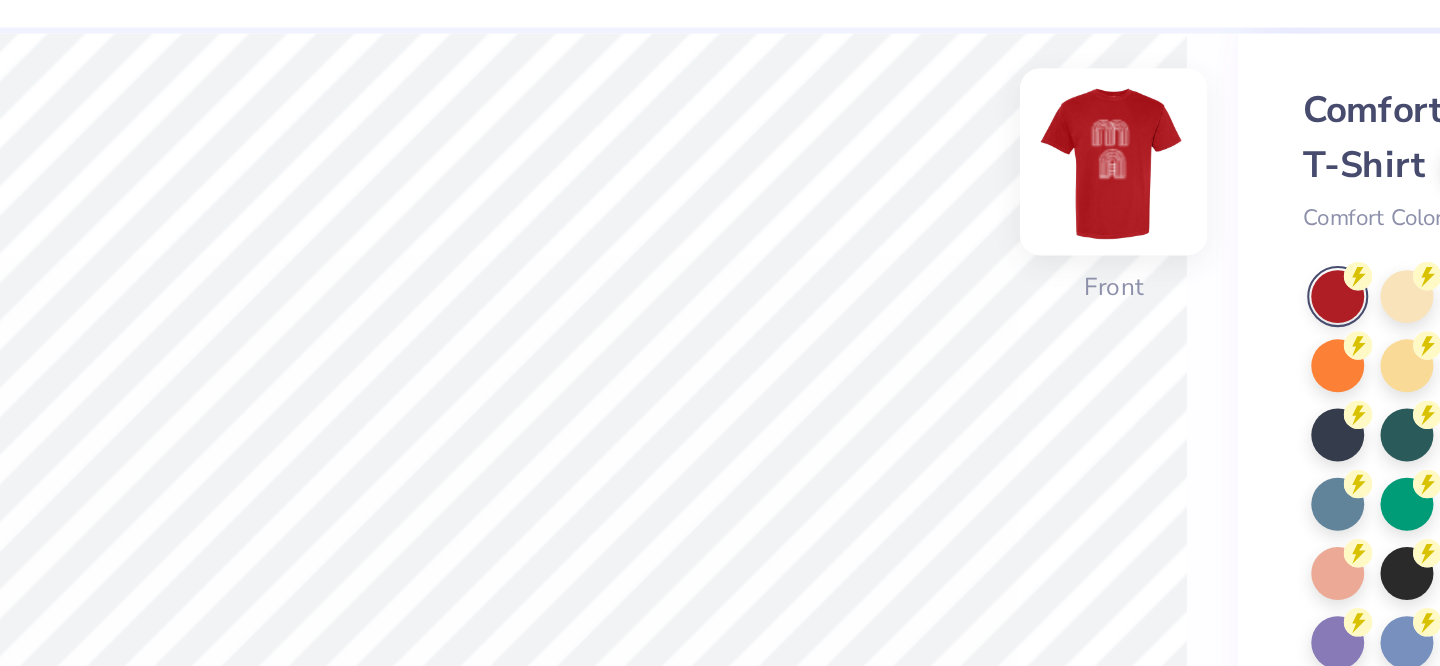 click at bounding box center [1004, 136] 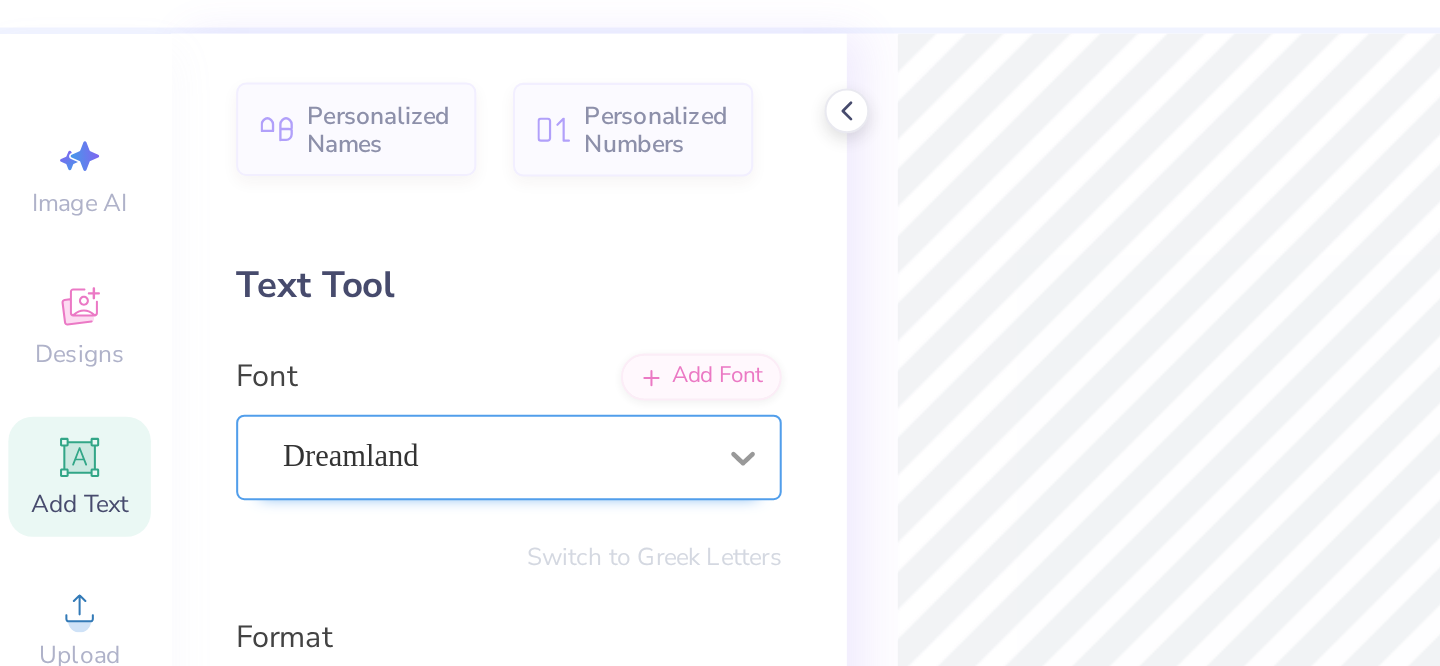 click 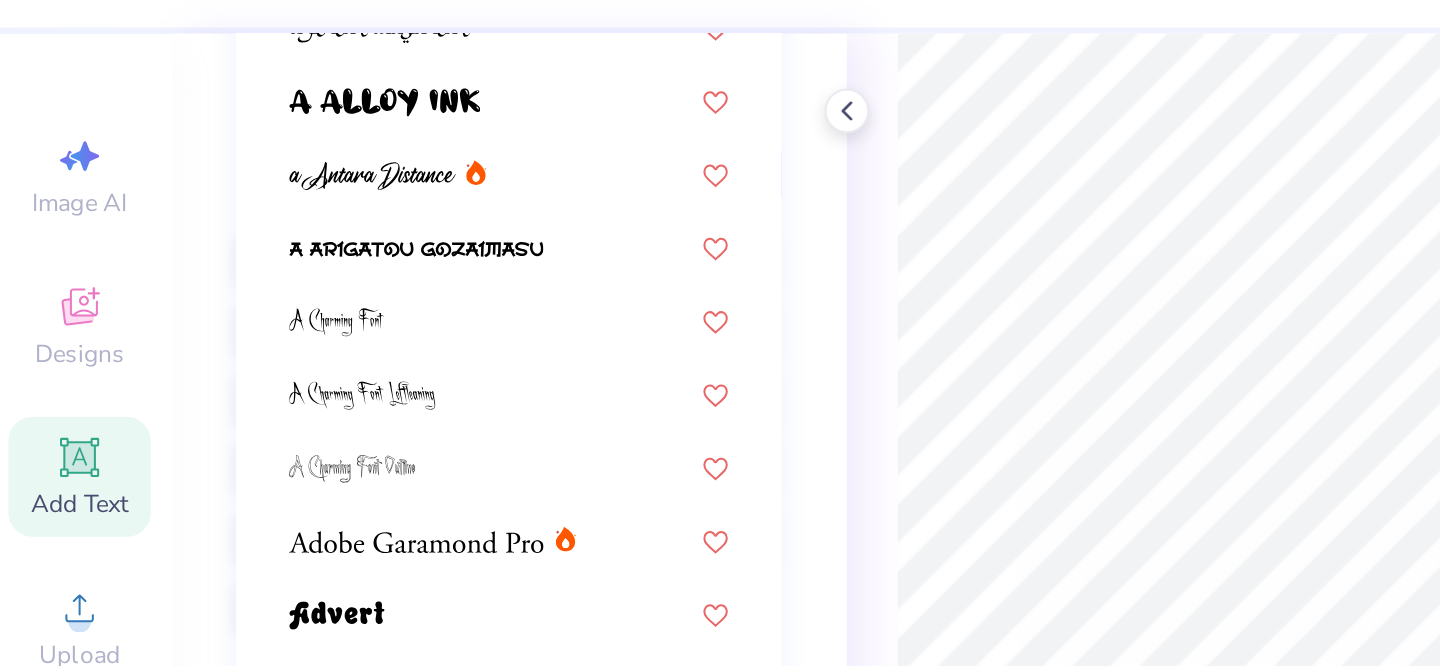 scroll, scrollTop: 496, scrollLeft: 0, axis: vertical 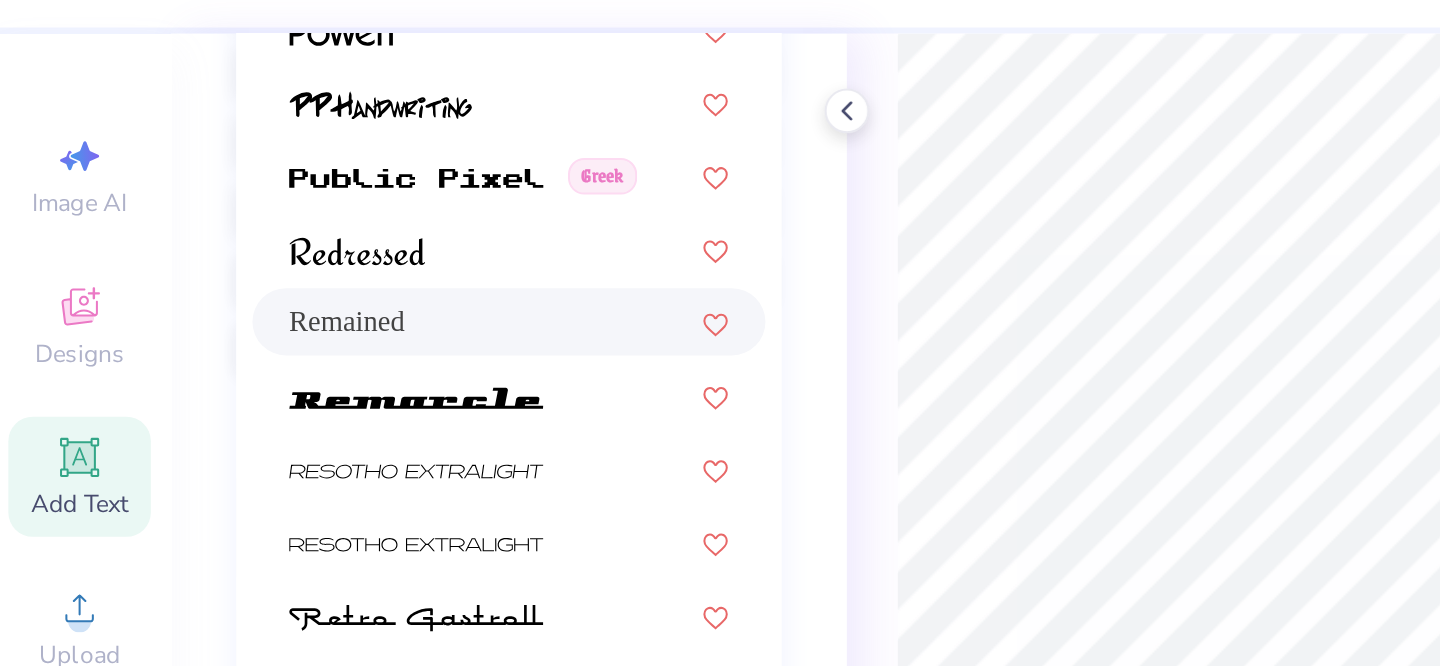 click on "Remained" at bounding box center [176, 214] 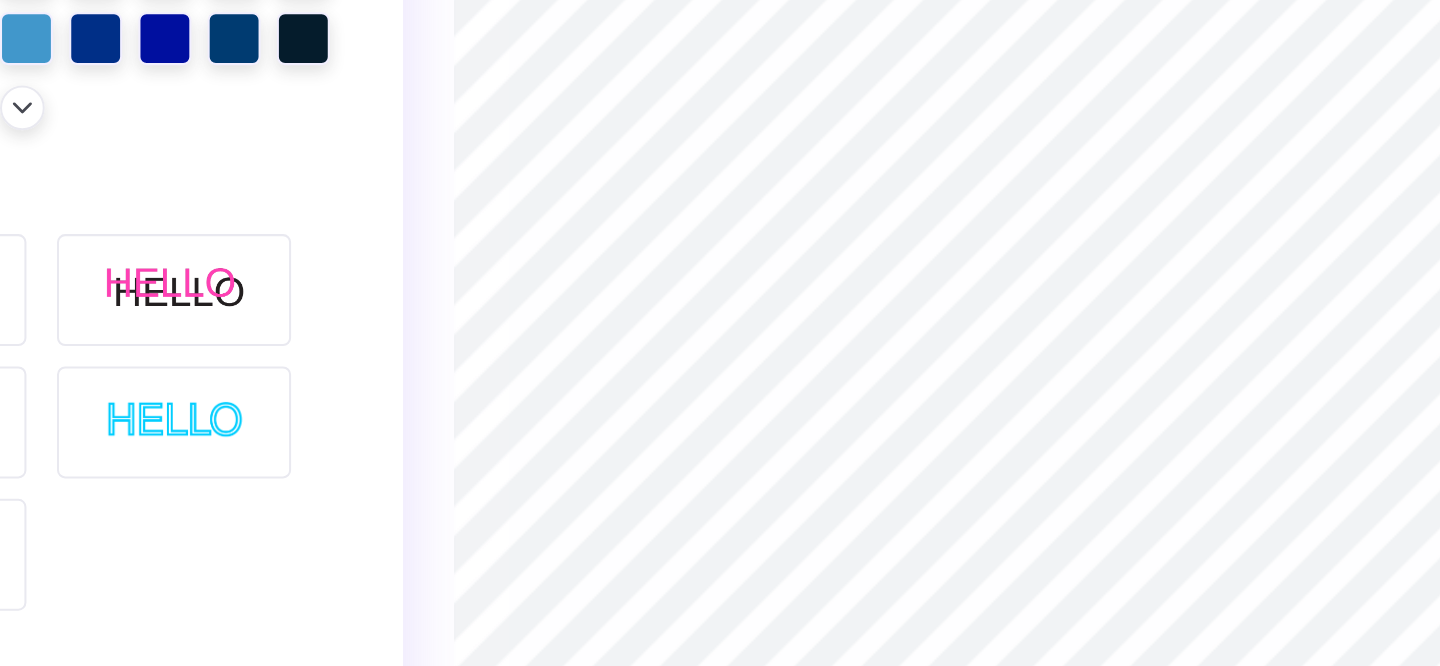 type on "4.75" 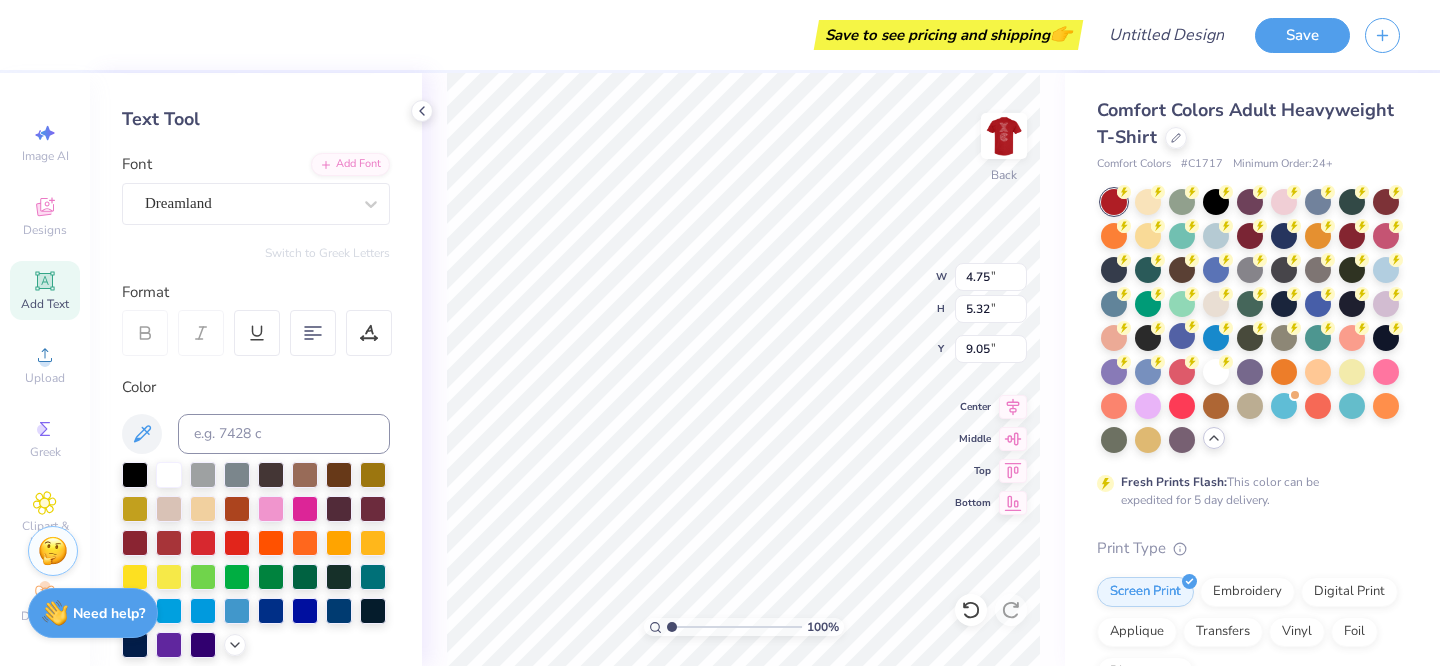scroll, scrollTop: 12, scrollLeft: 0, axis: vertical 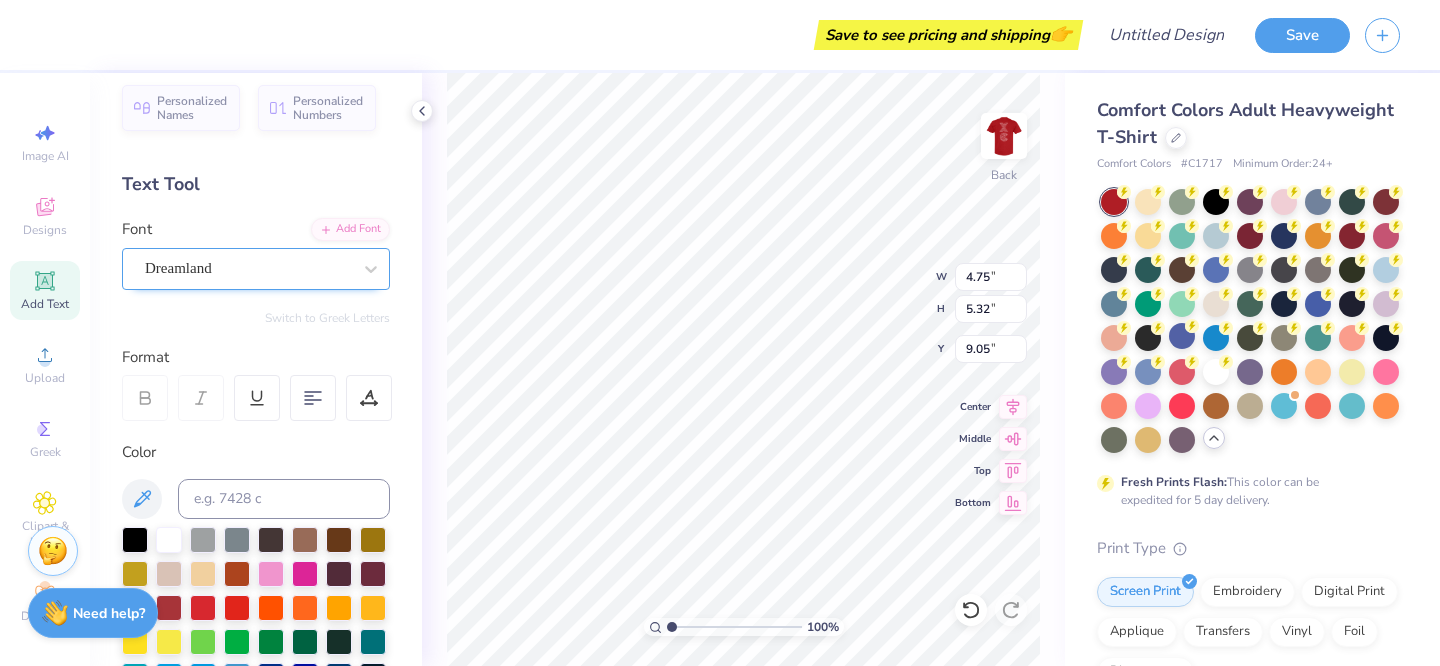 click on "Dreamland" at bounding box center [248, 268] 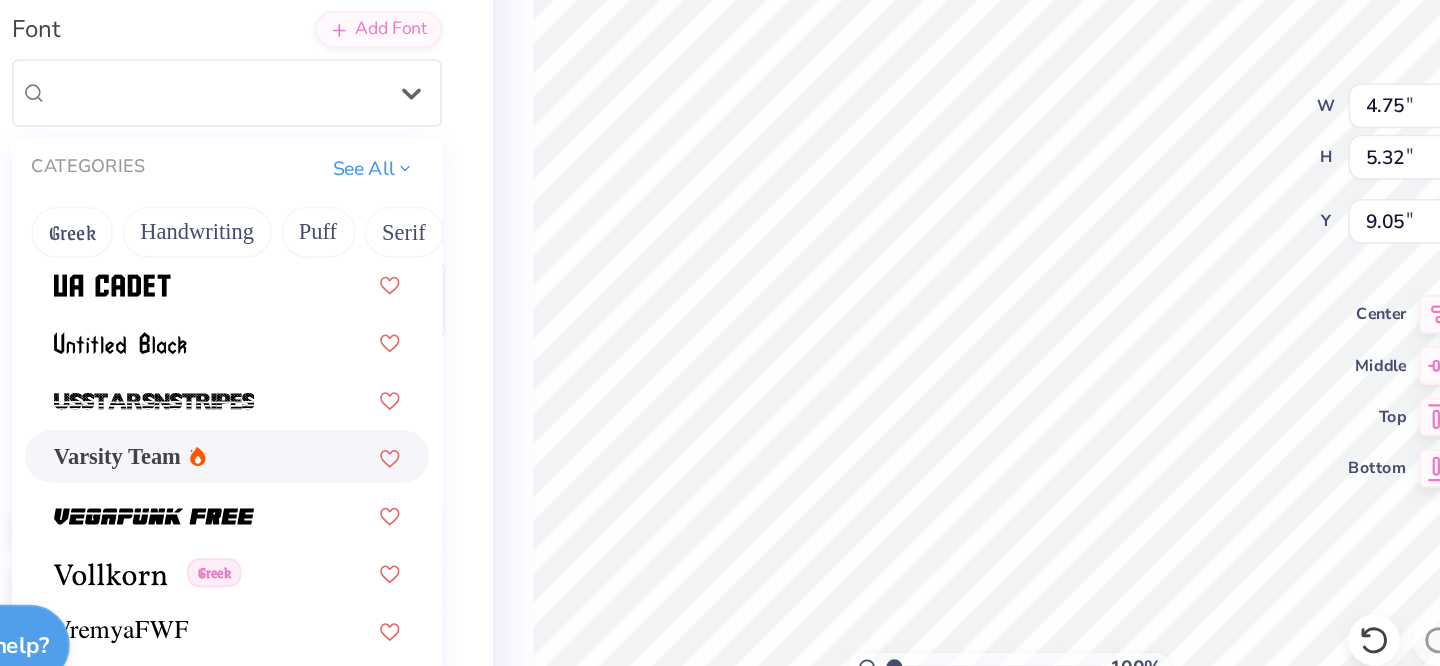 scroll, scrollTop: 10642, scrollLeft: 0, axis: vertical 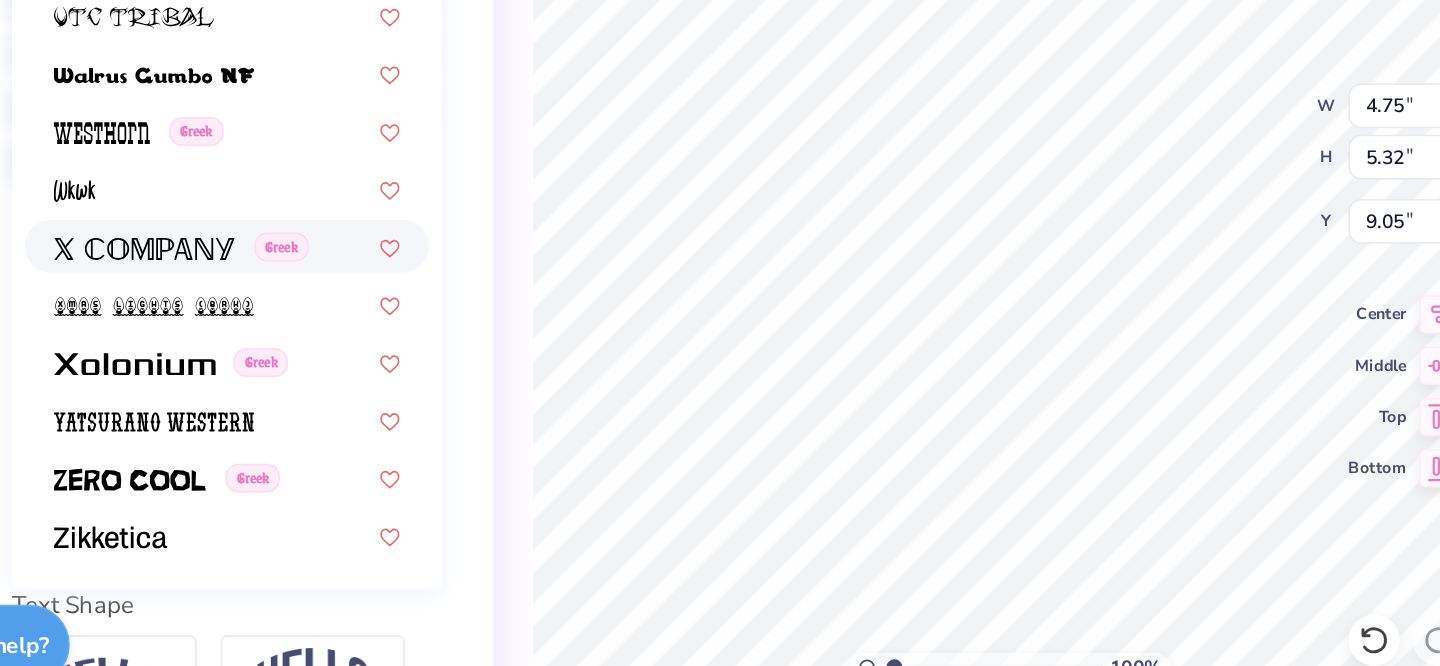 click on "Greek" at bounding box center (256, 364) 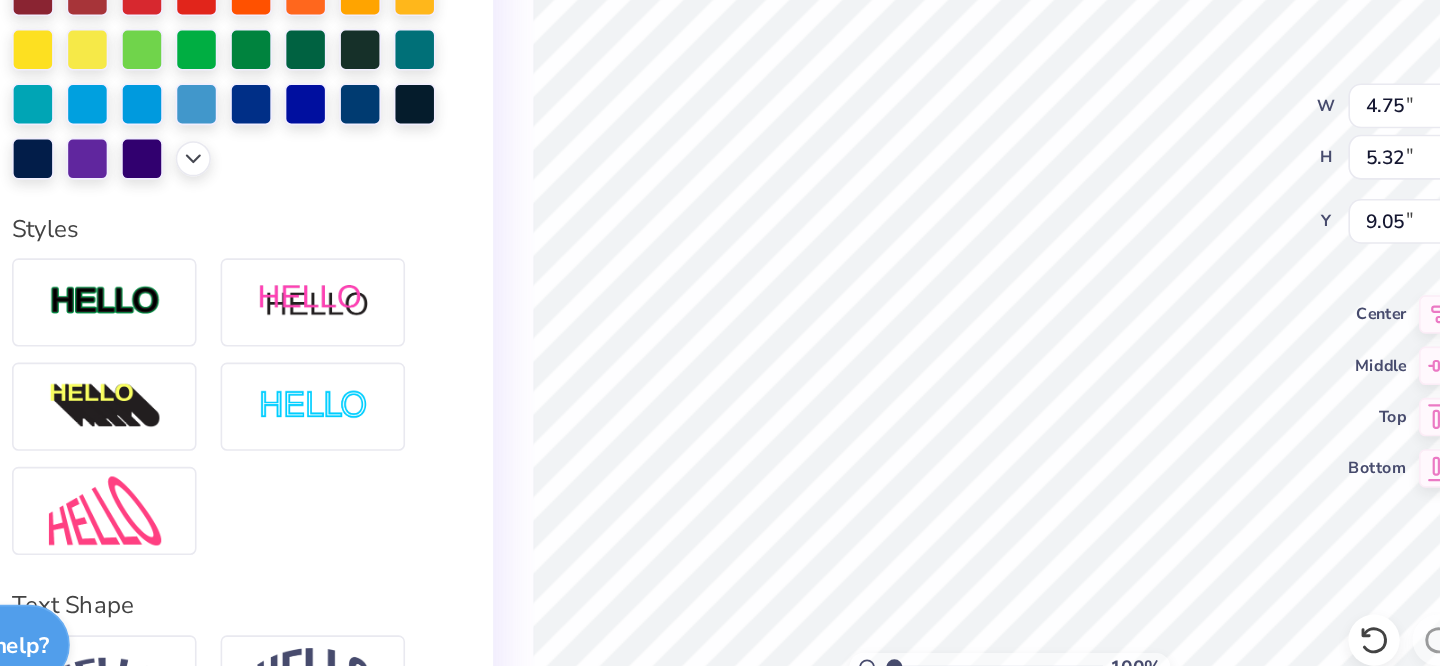 type on "4.36" 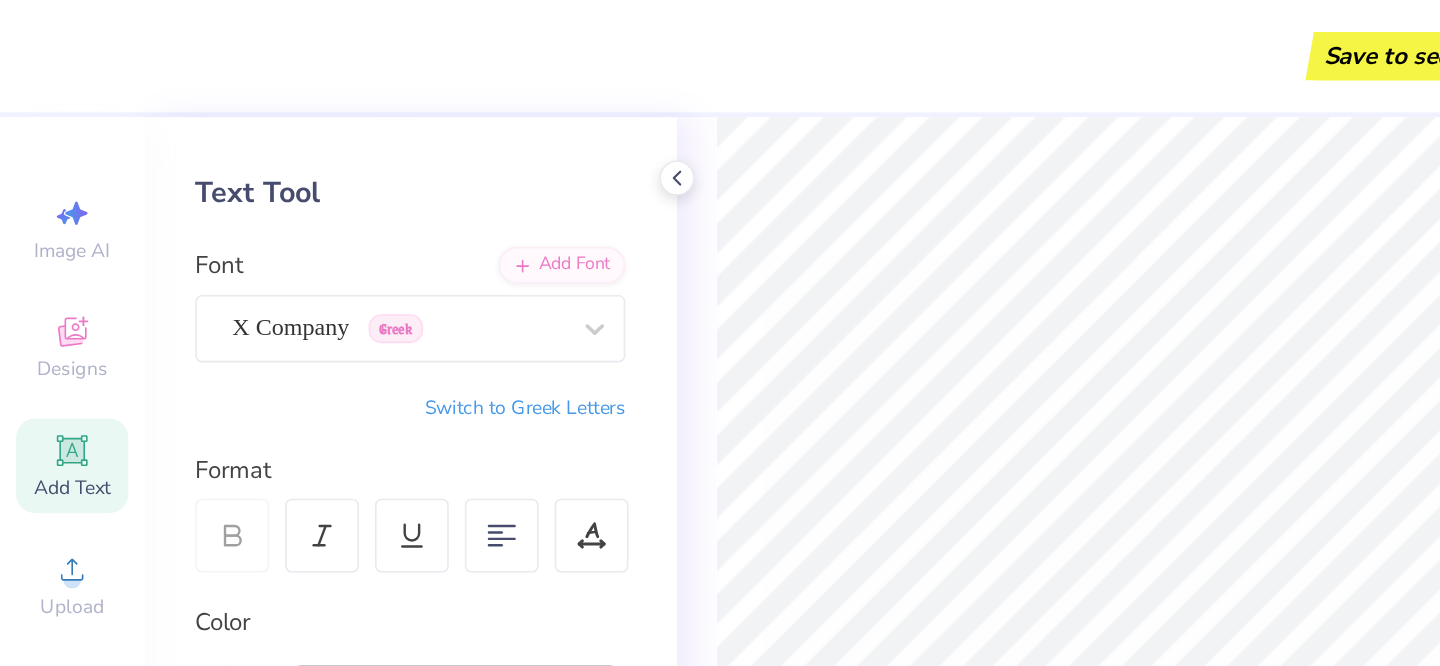 scroll, scrollTop: 158, scrollLeft: 0, axis: vertical 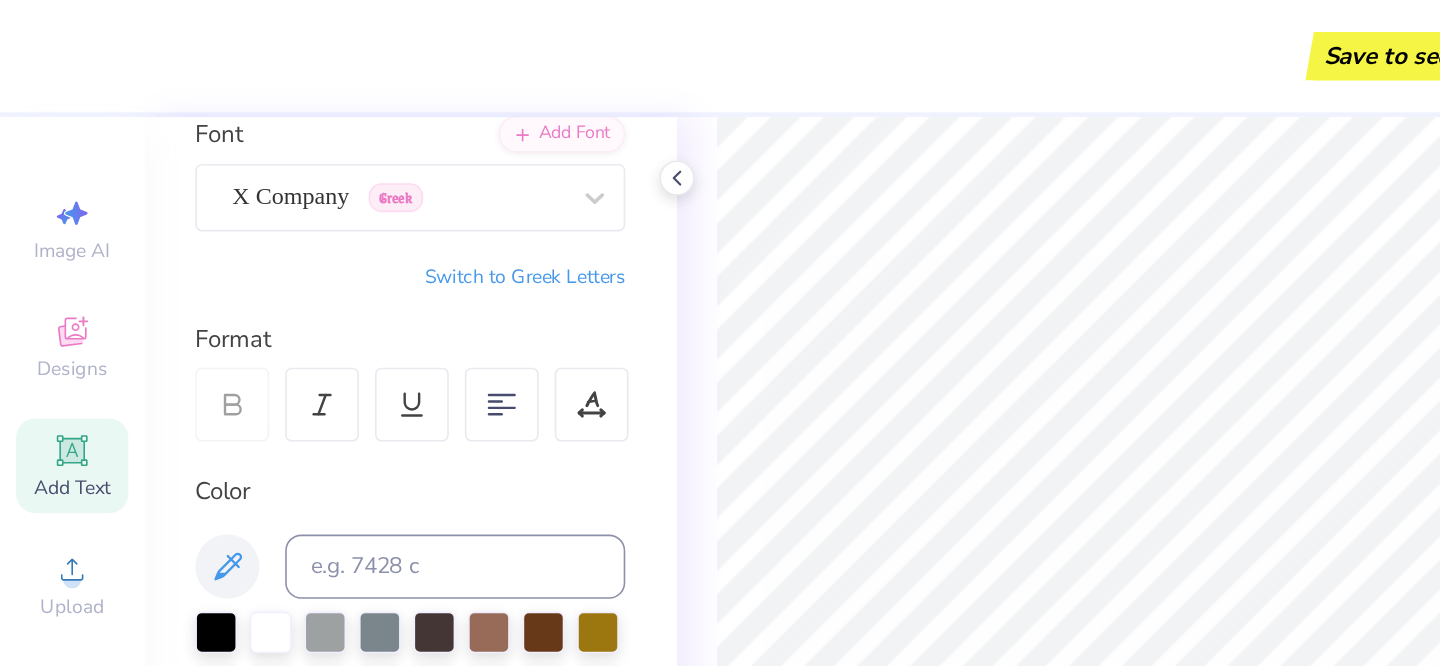type on "5.20" 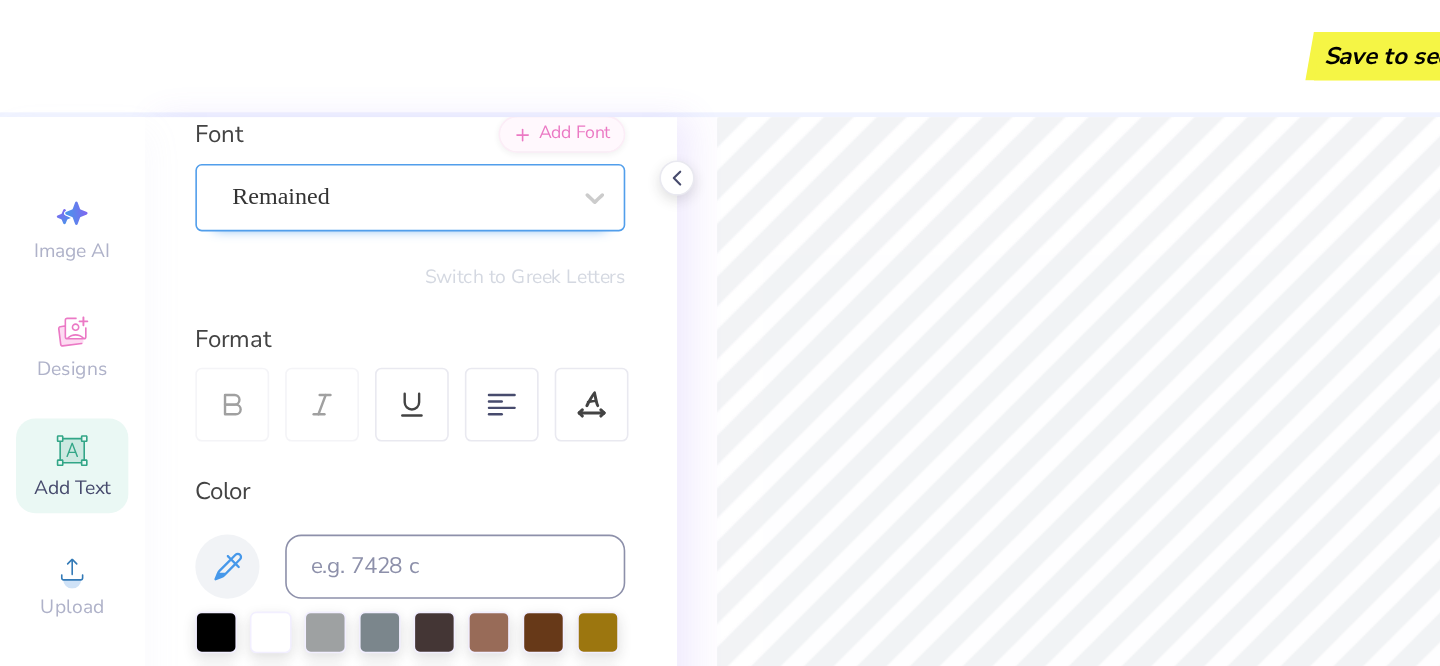 click at bounding box center (248, 122) 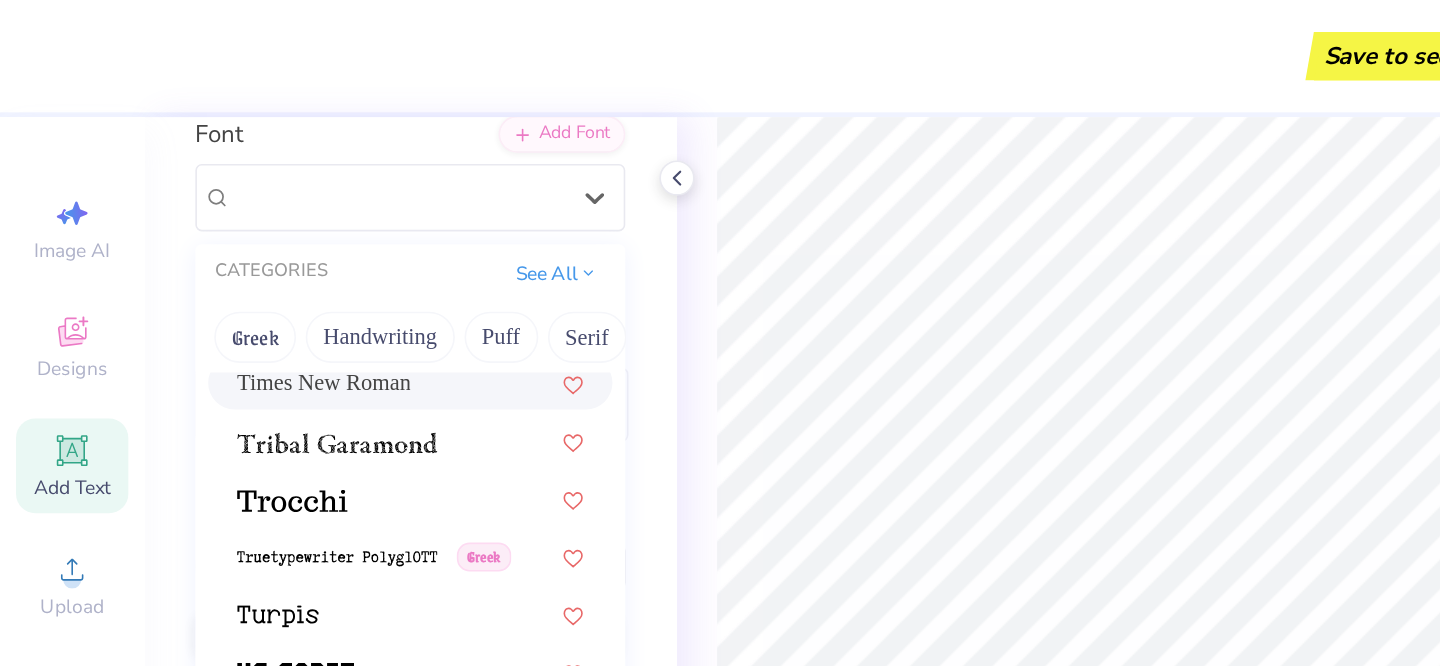 scroll, scrollTop: 10642, scrollLeft: 0, axis: vertical 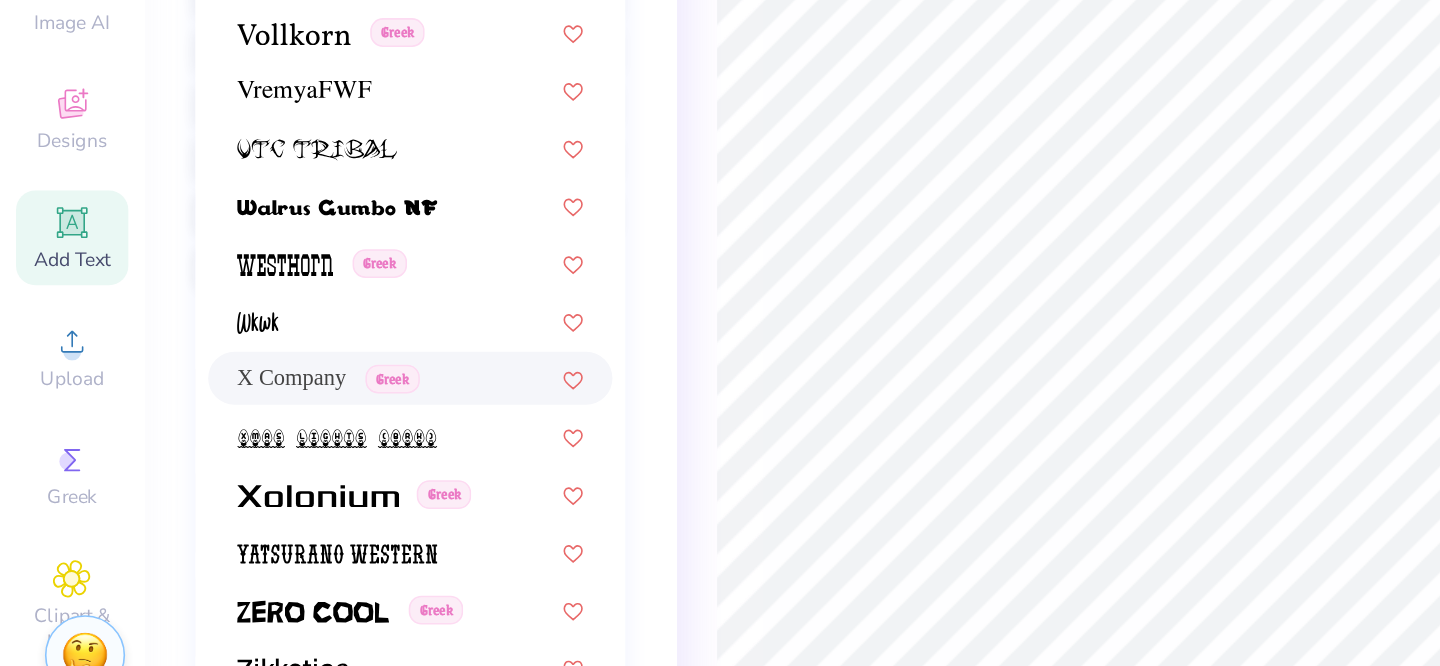click on "X Company" at bounding box center [182, 378] 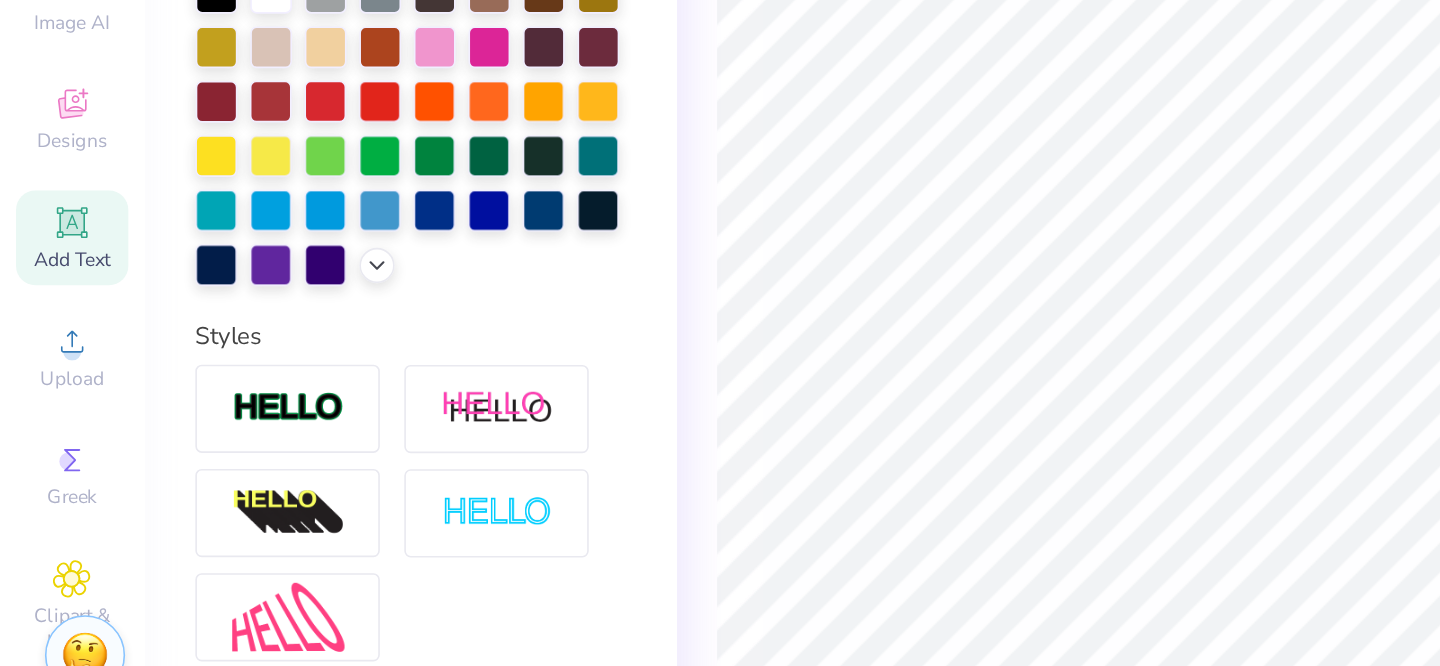 type on "4.61" 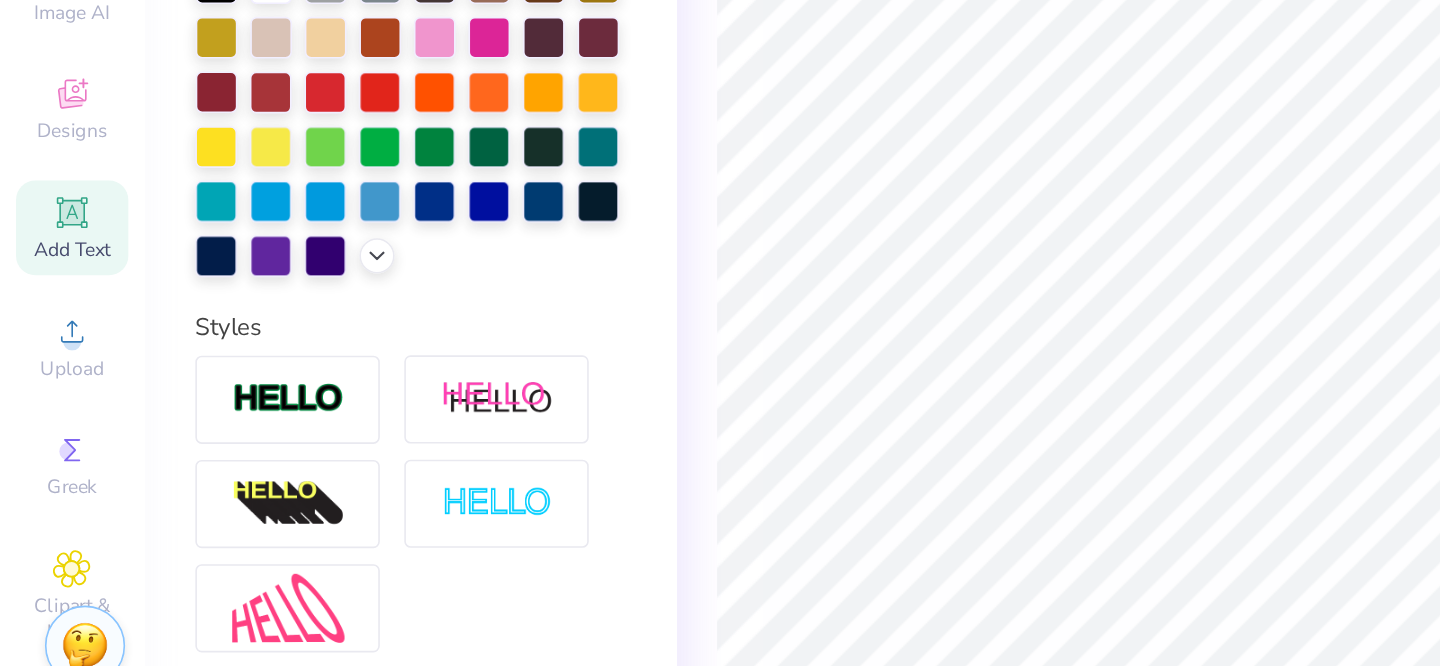 type on "3.66" 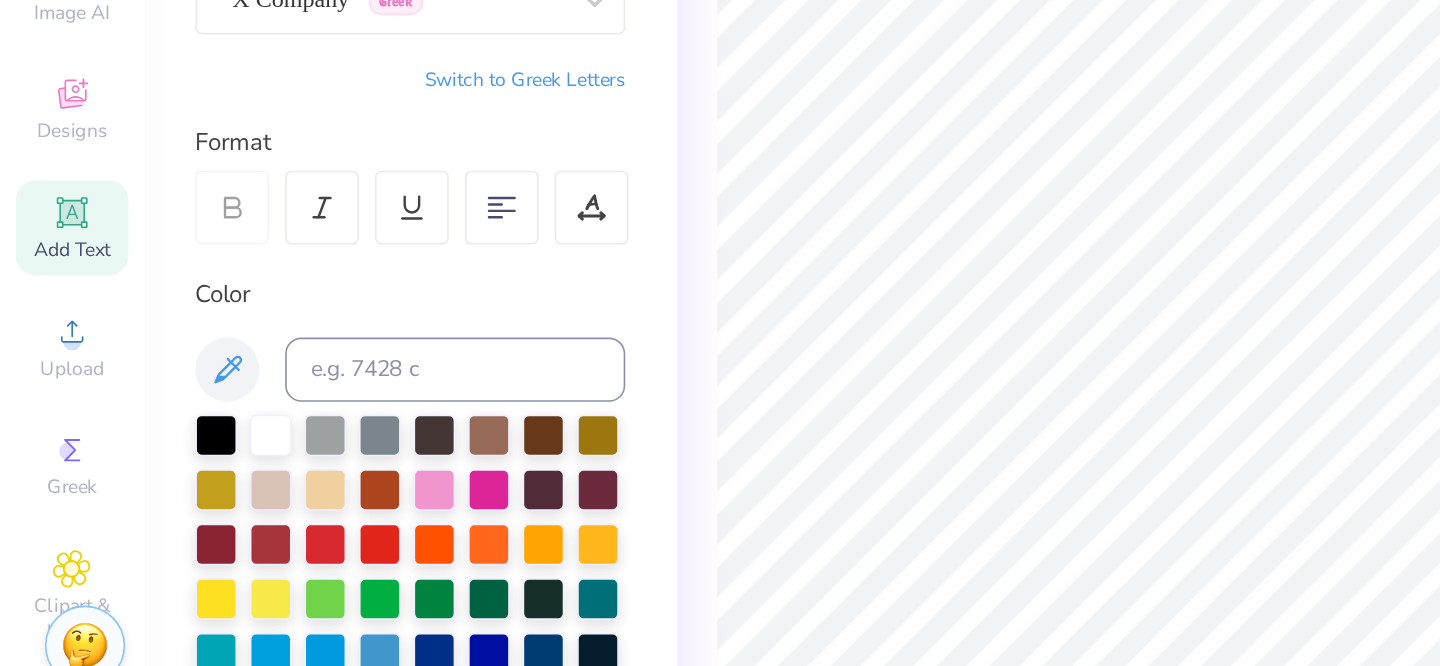 scroll, scrollTop: 0, scrollLeft: 0, axis: both 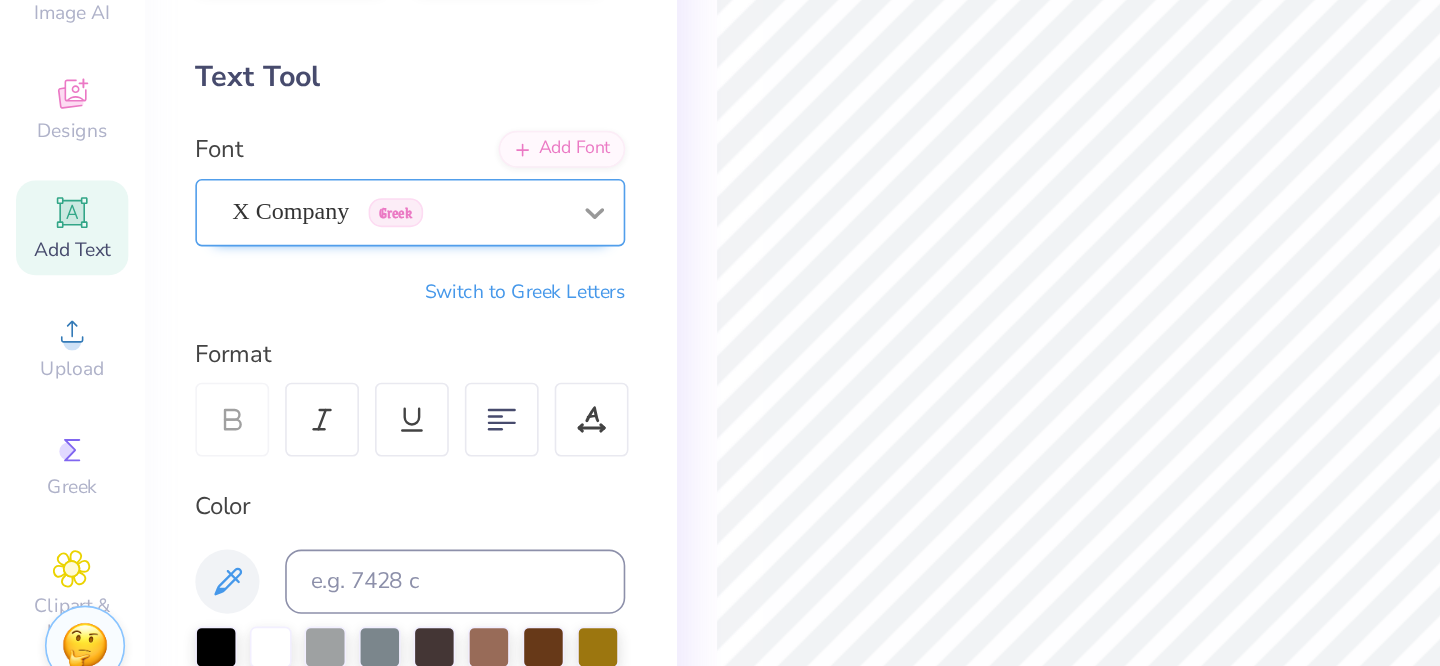 click at bounding box center (371, 281) 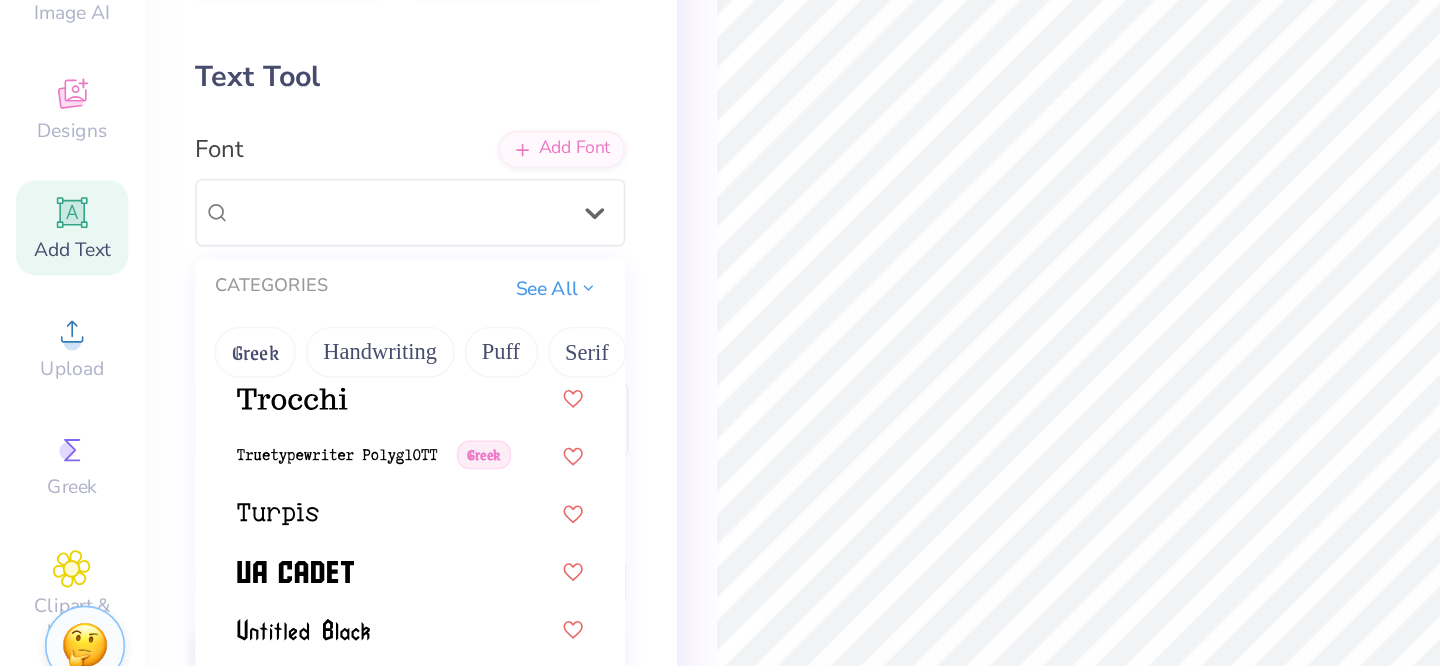 scroll, scrollTop: 10642, scrollLeft: 0, axis: vertical 